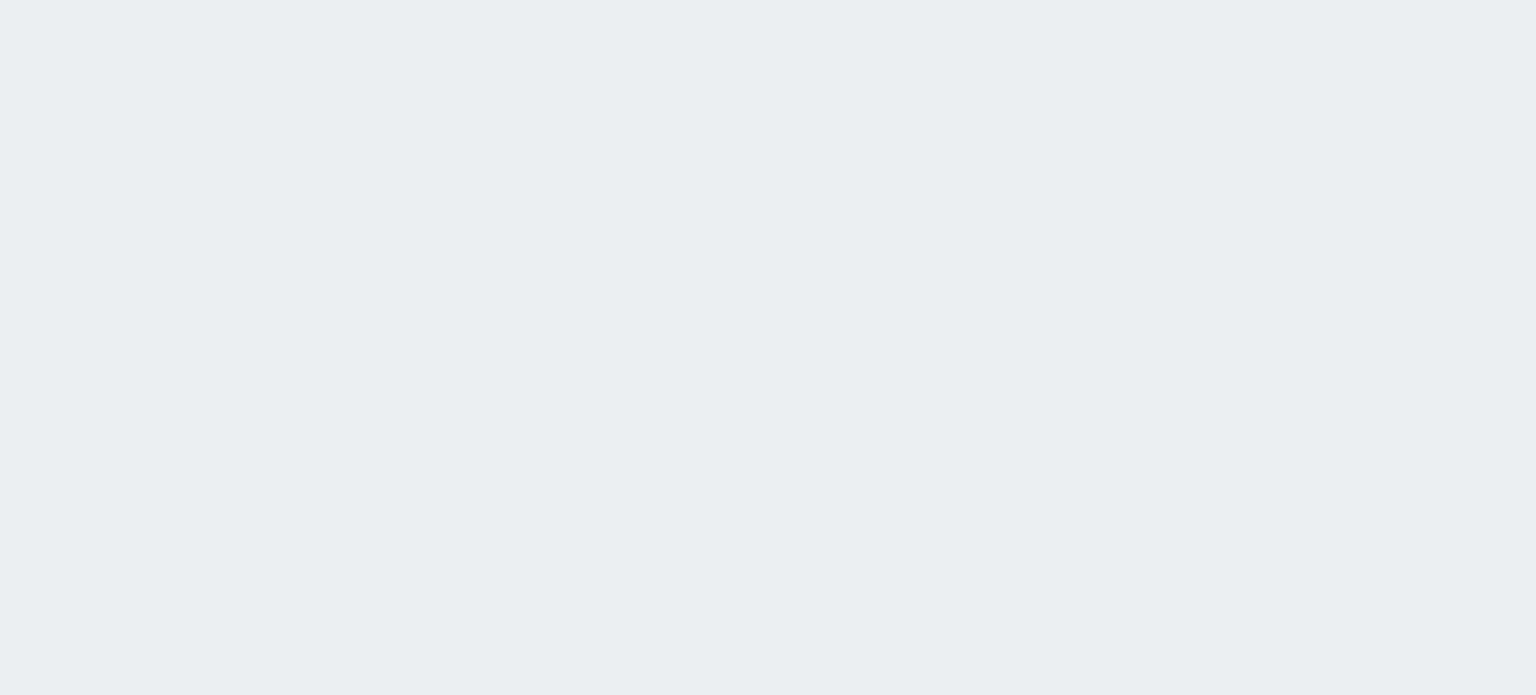 scroll, scrollTop: 0, scrollLeft: 0, axis: both 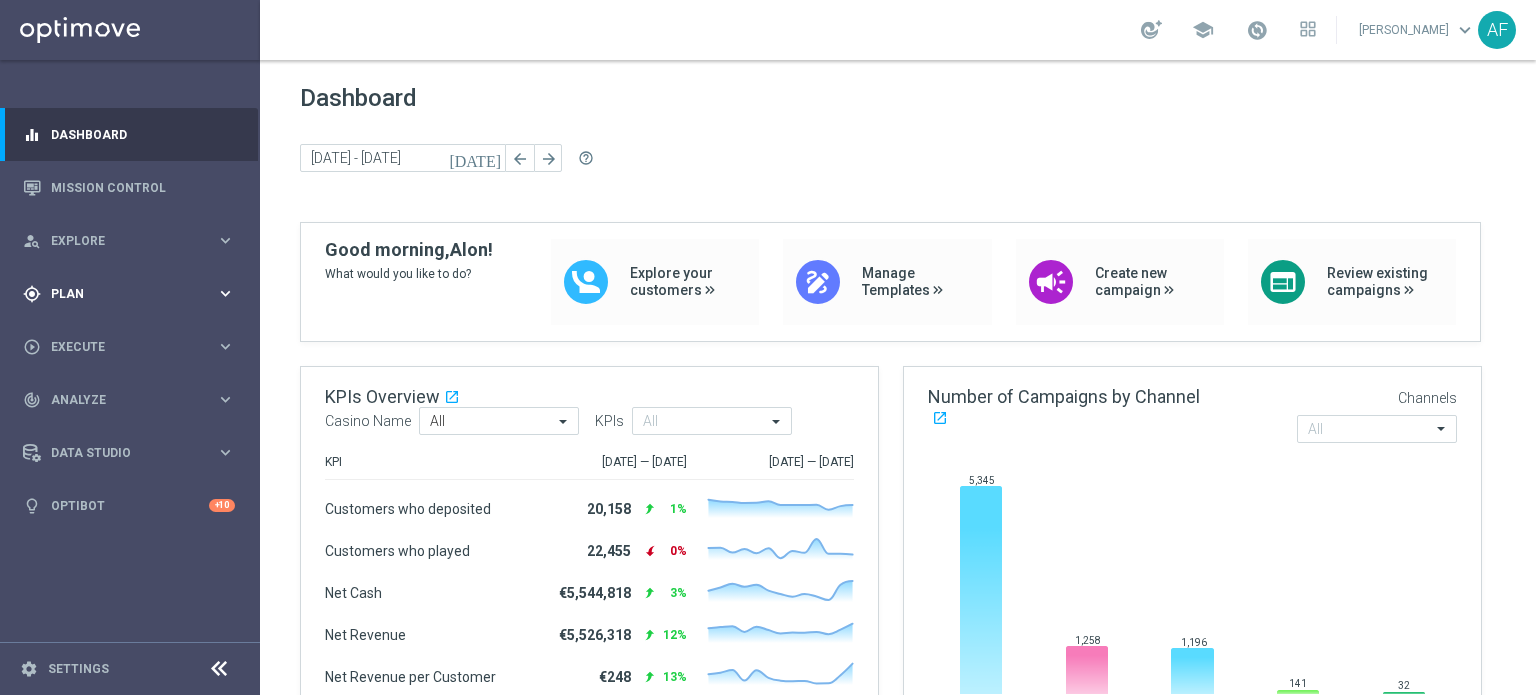 click on "gps_fixed
Plan
keyboard_arrow_right" at bounding box center (129, 293) 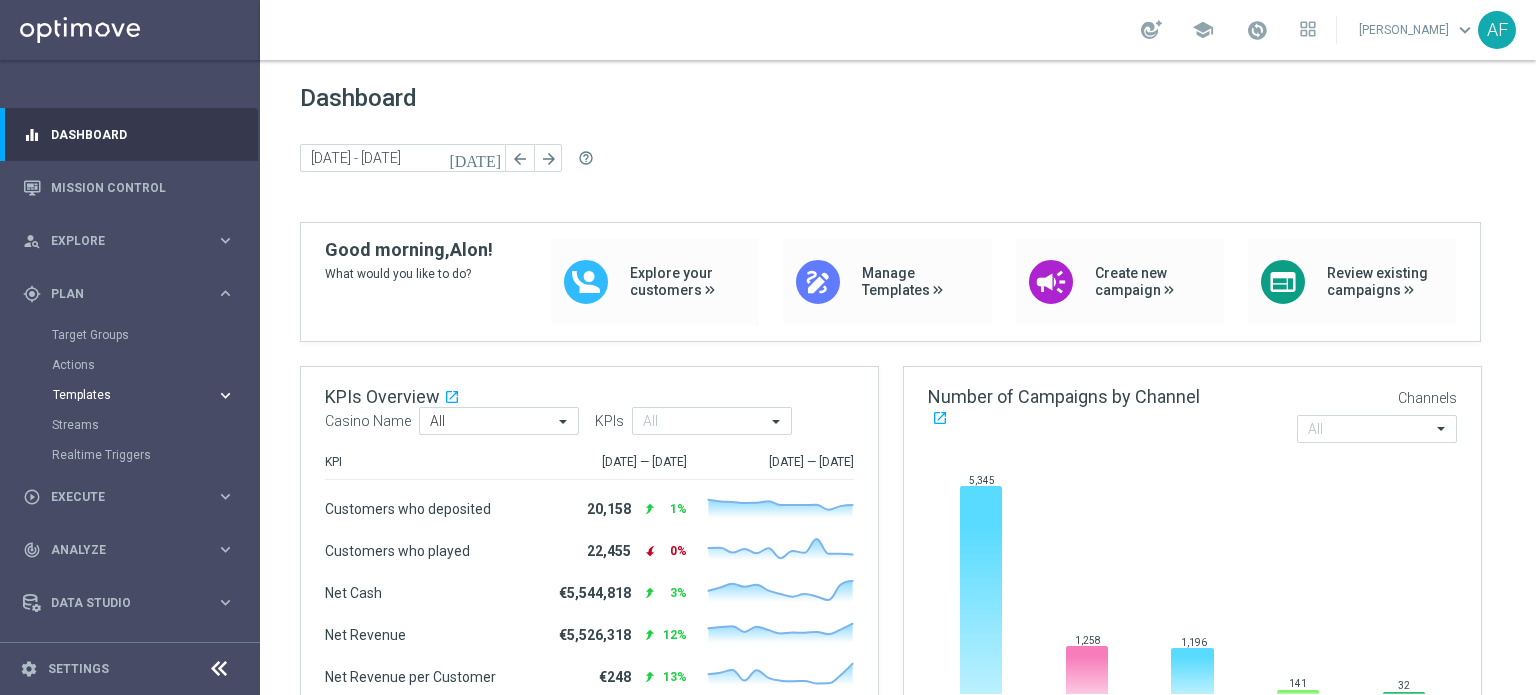 click on "Templates" at bounding box center [124, 395] 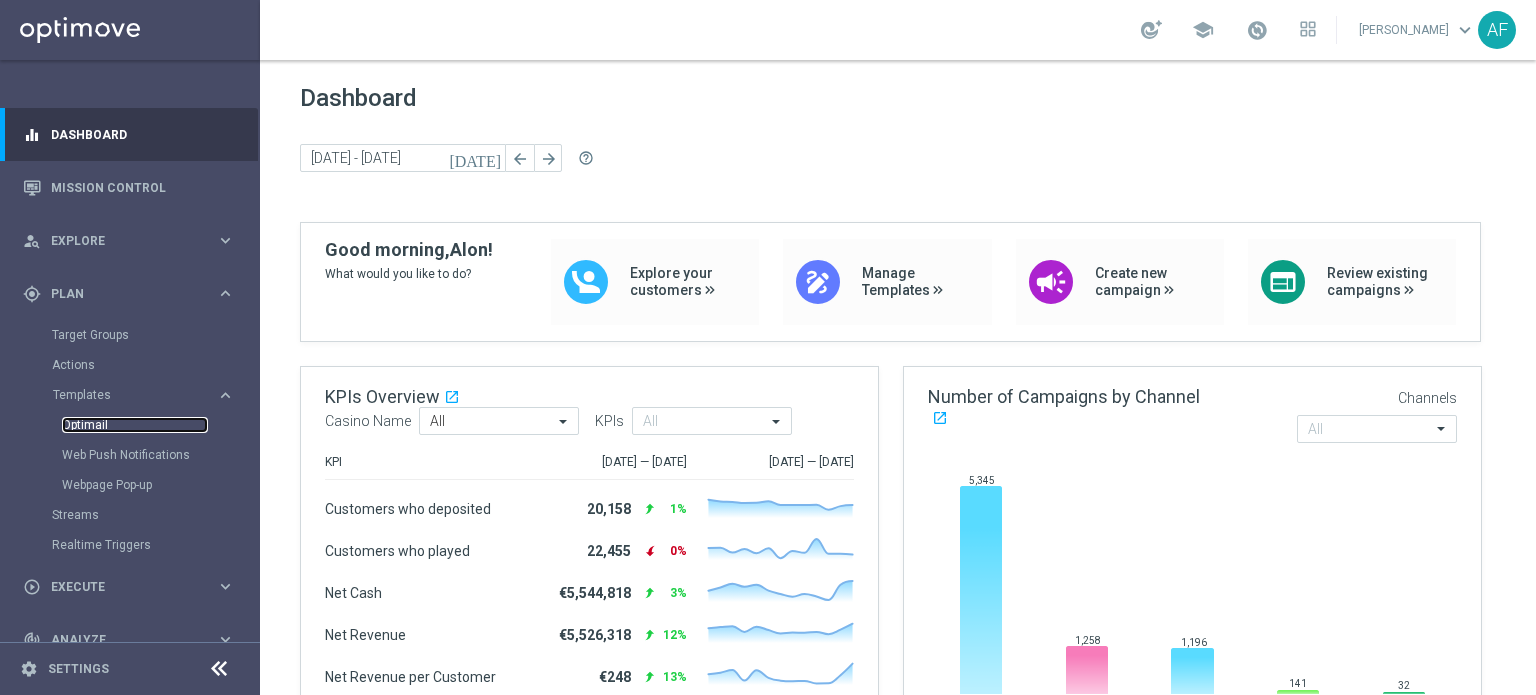 click on "Optimail" at bounding box center [135, 425] 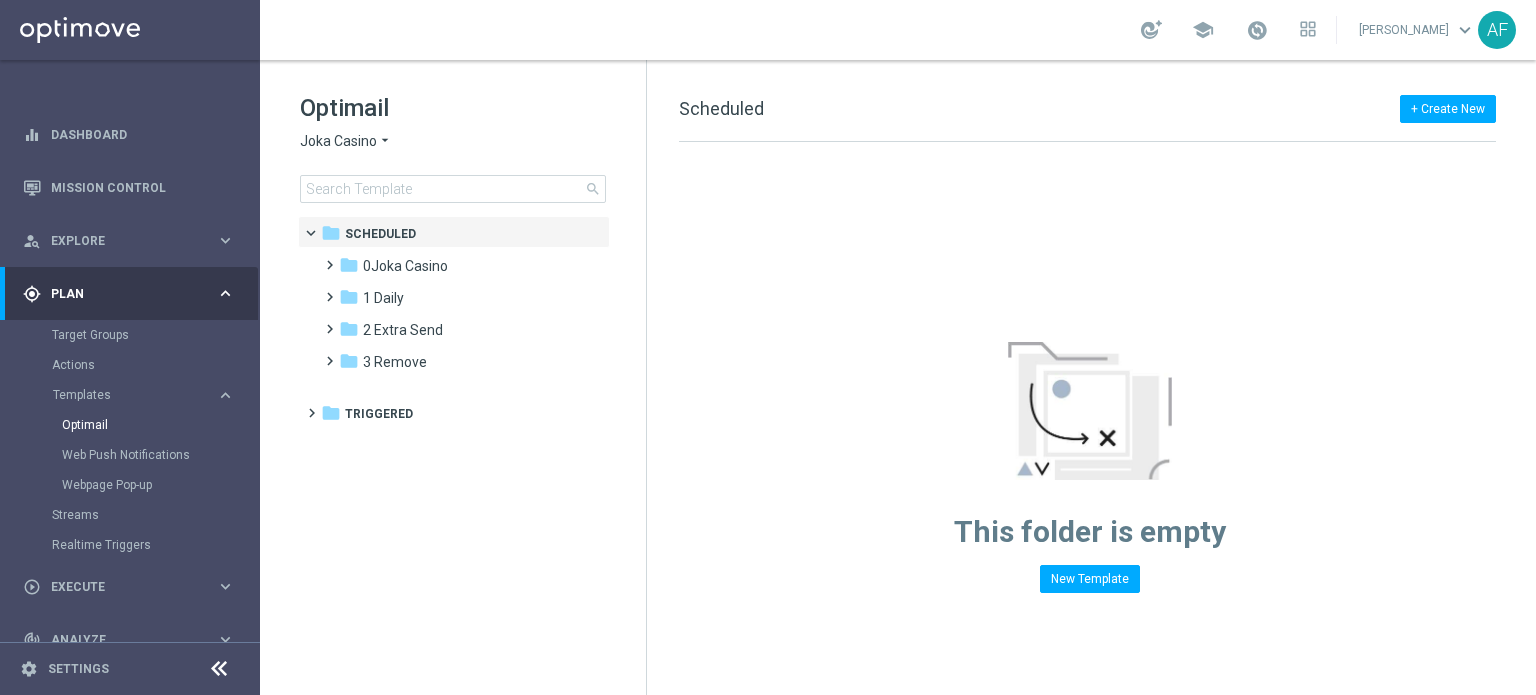click on "Plan" at bounding box center [133, 294] 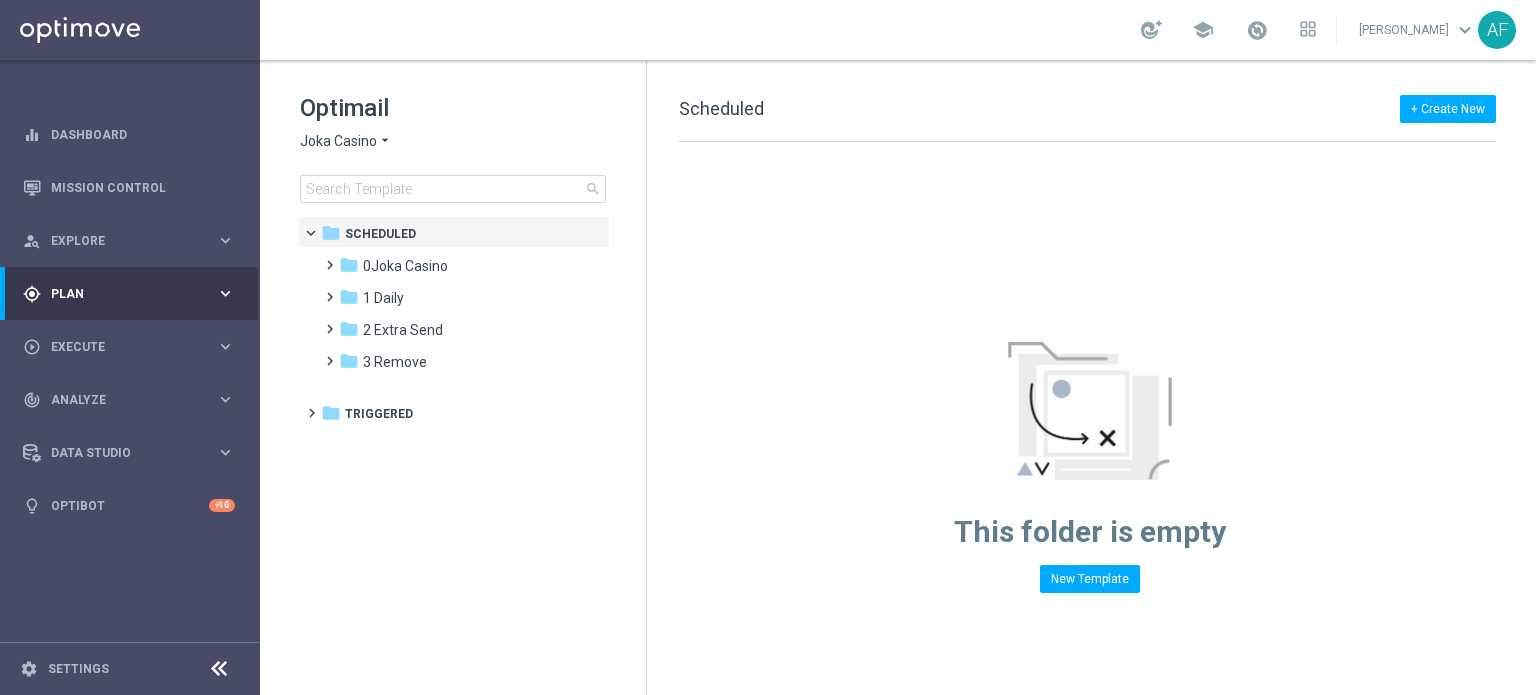 click on "Plan" at bounding box center (133, 294) 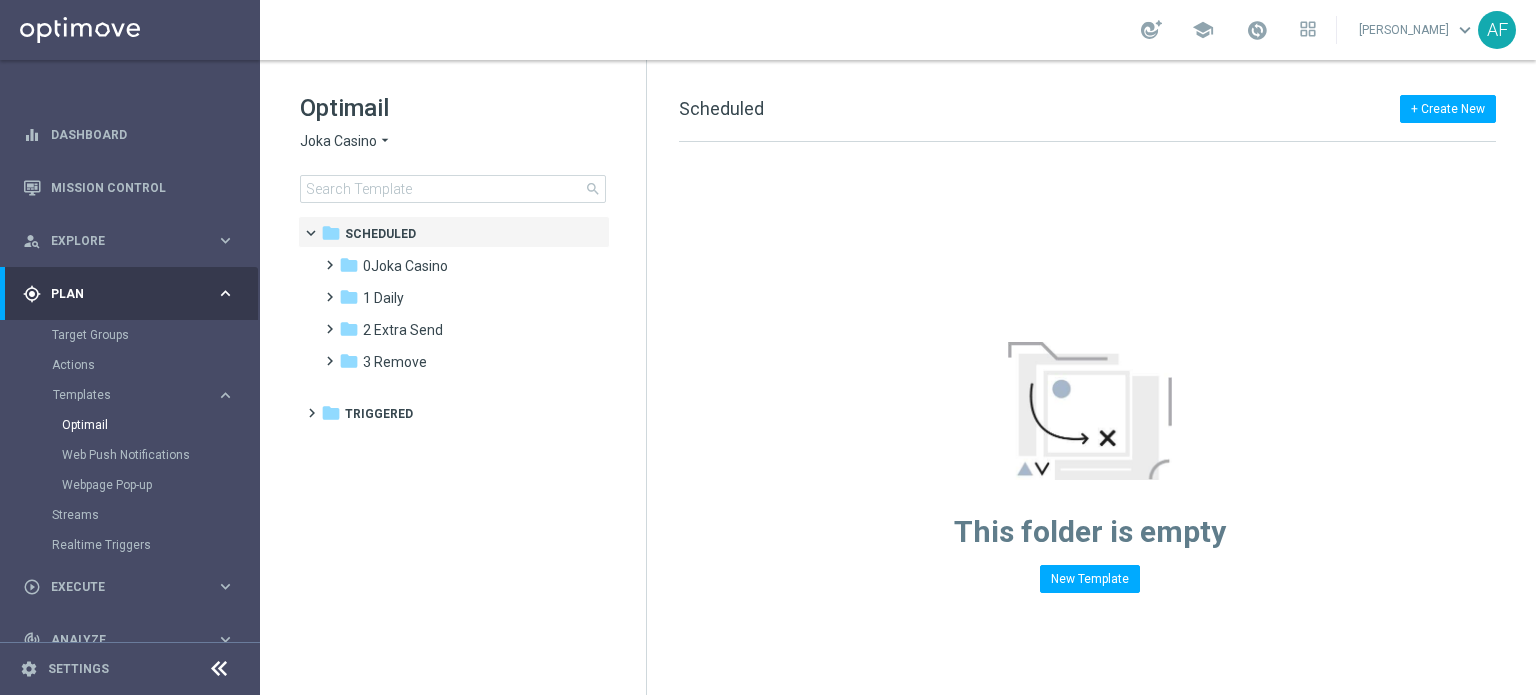 click on "Joka Casino" 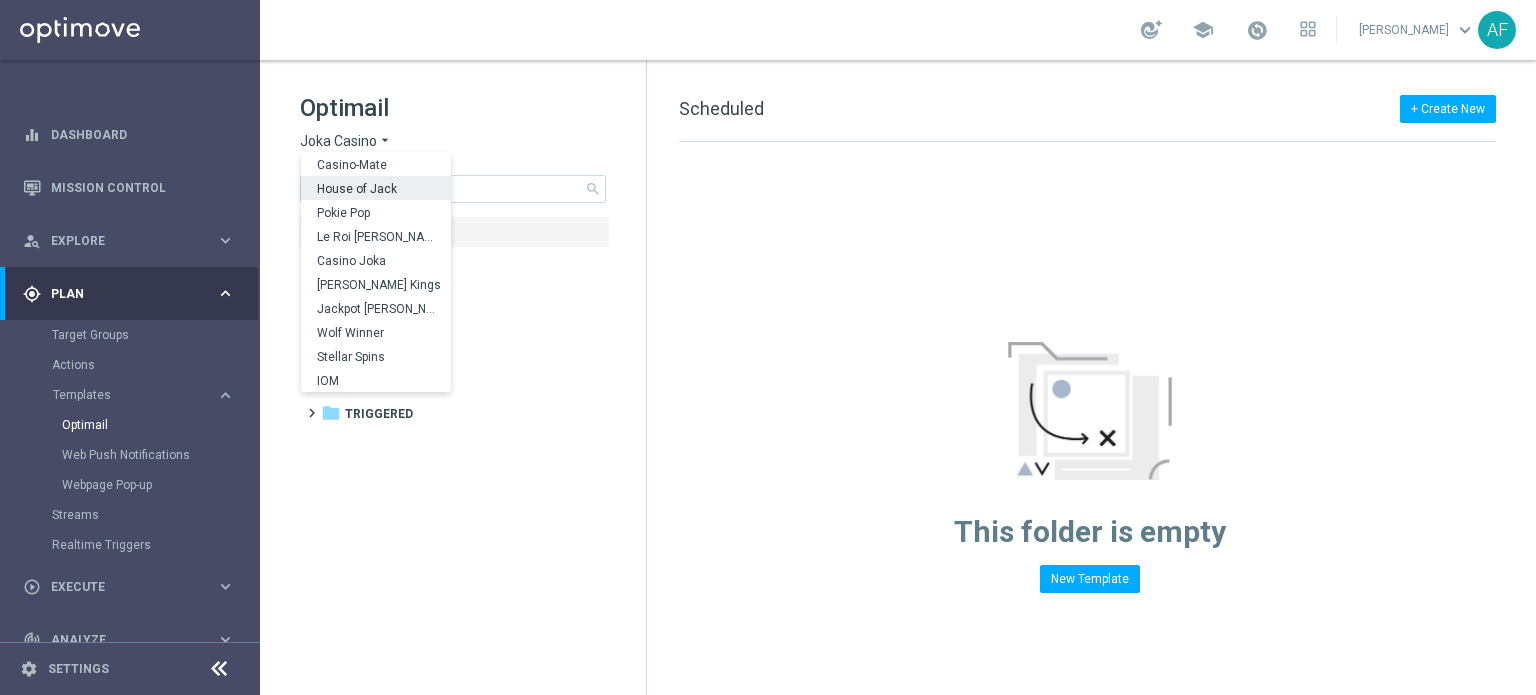 scroll, scrollTop: 0, scrollLeft: 0, axis: both 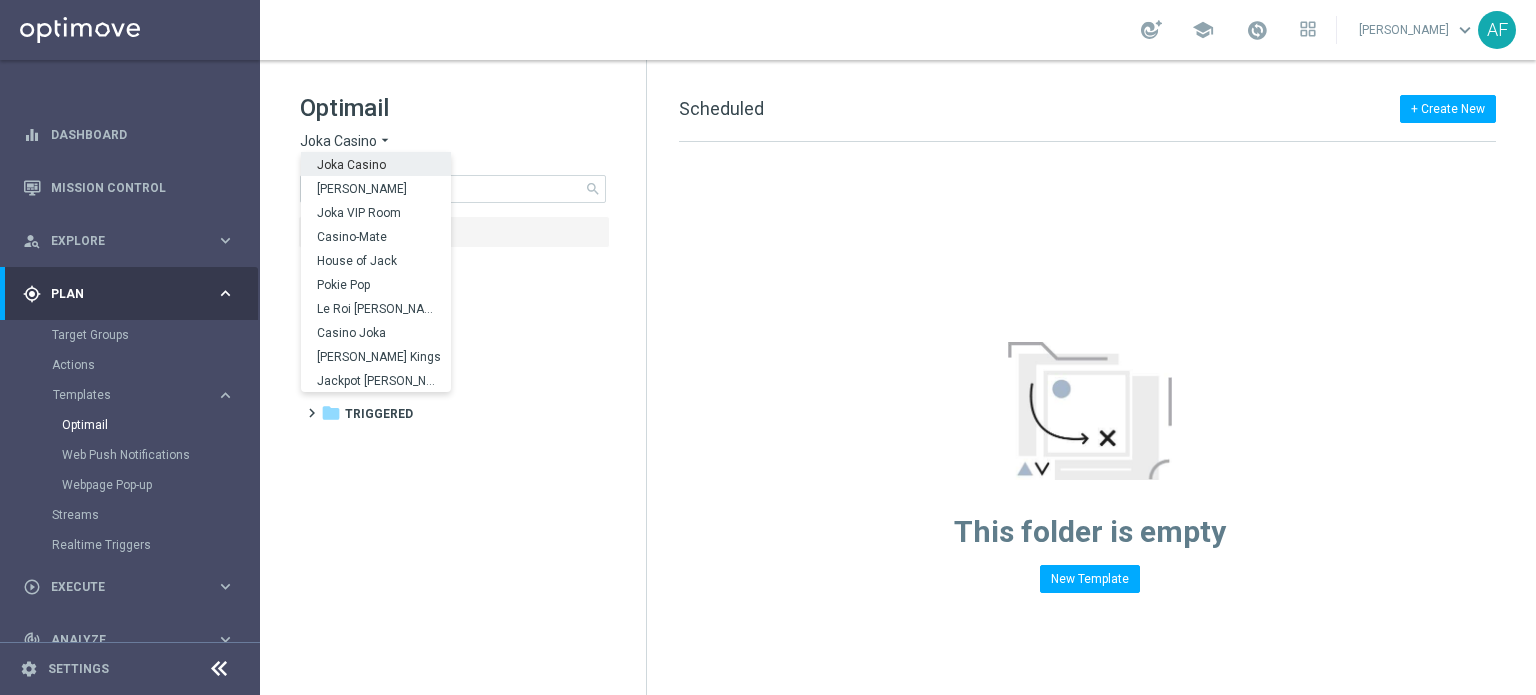 click on "Joka Casino" at bounding box center [0, 0] 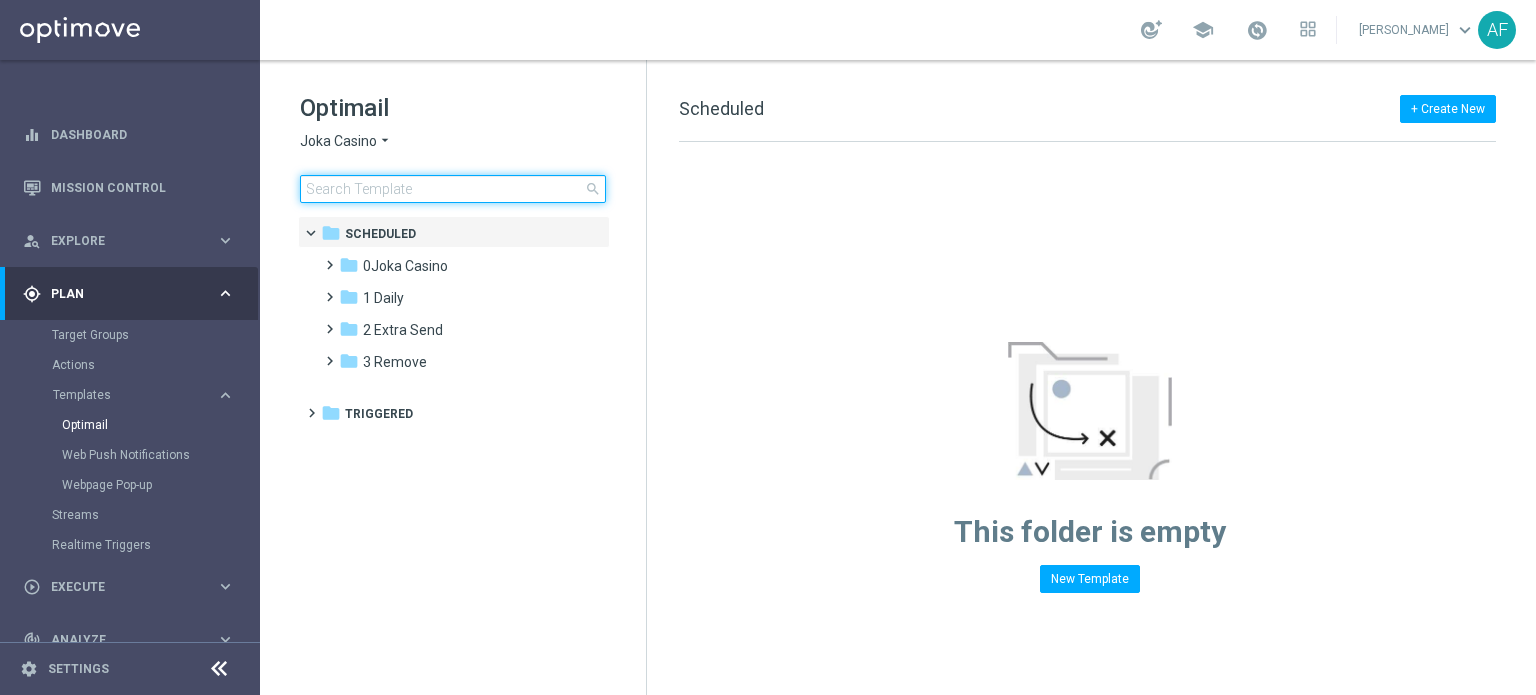 click 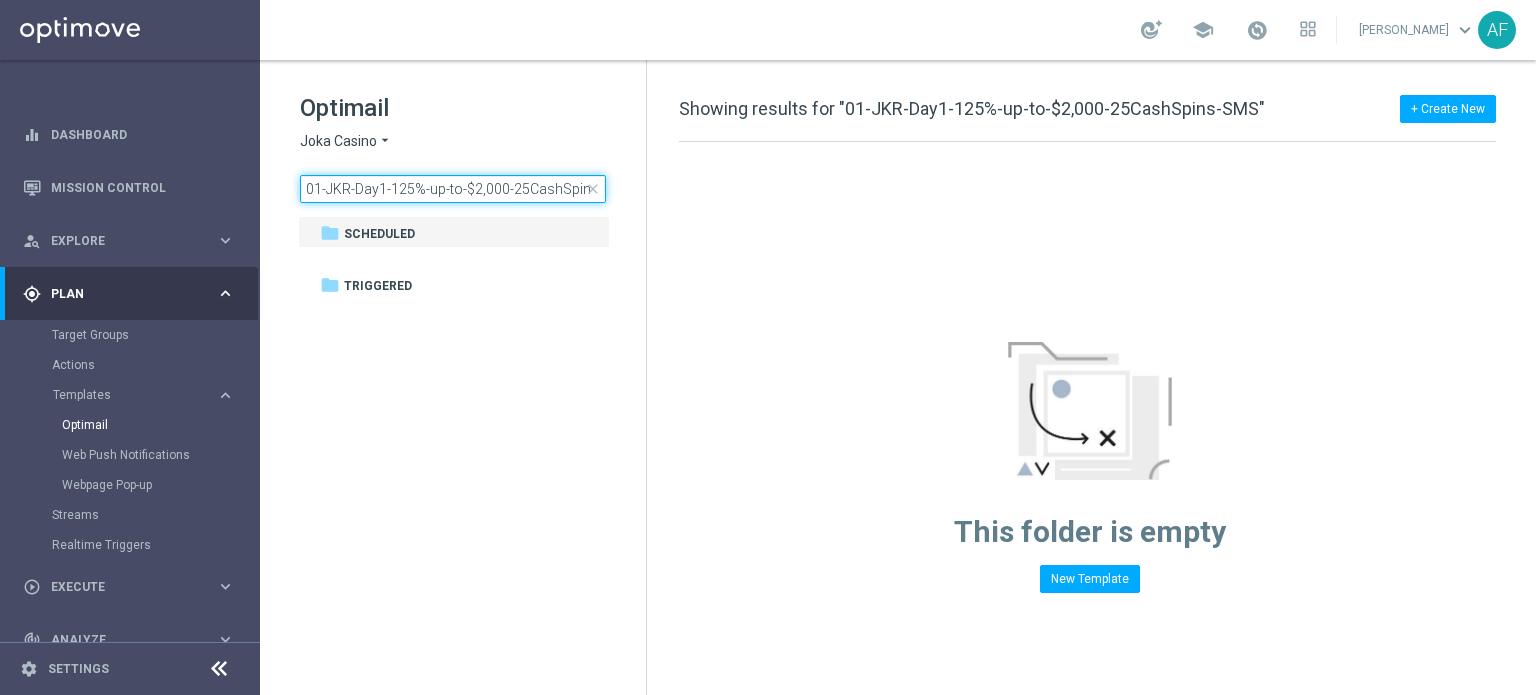 scroll, scrollTop: 0, scrollLeft: 32, axis: horizontal 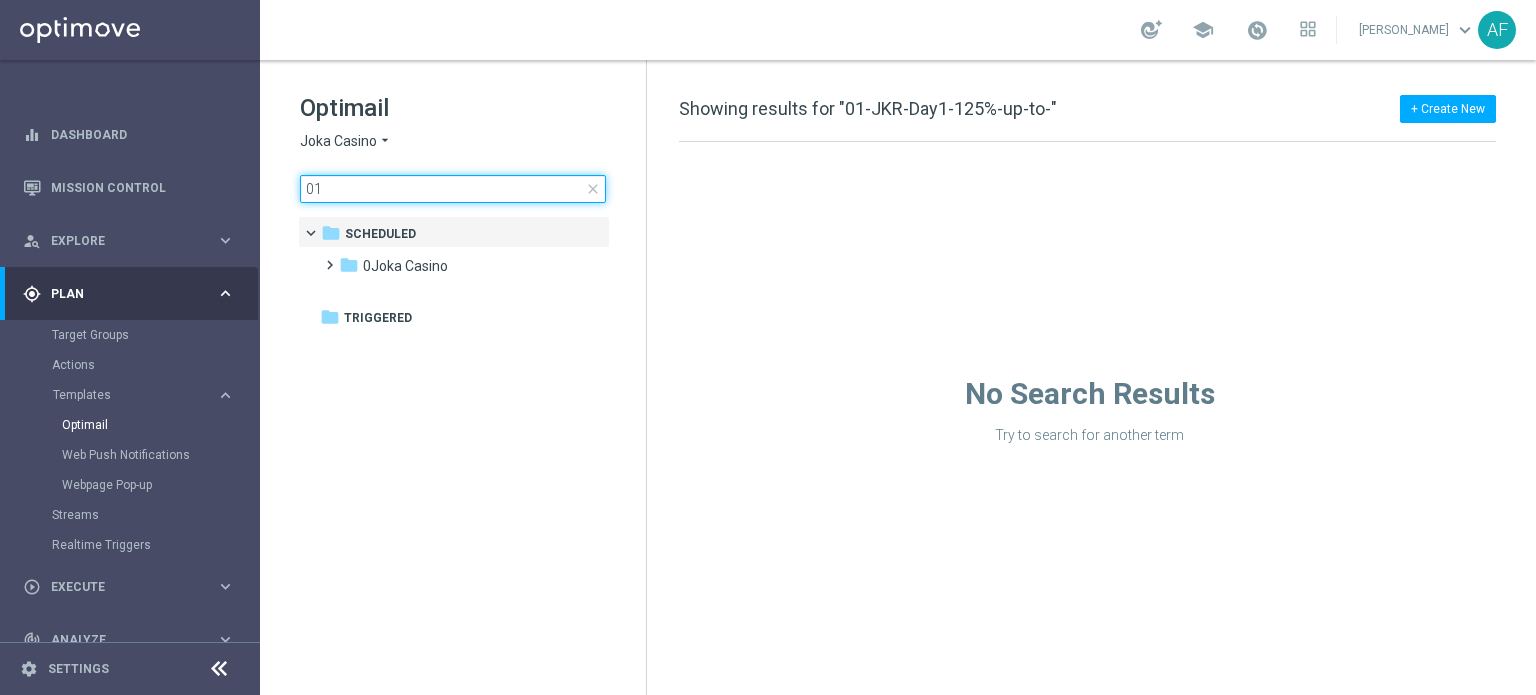 type on "0" 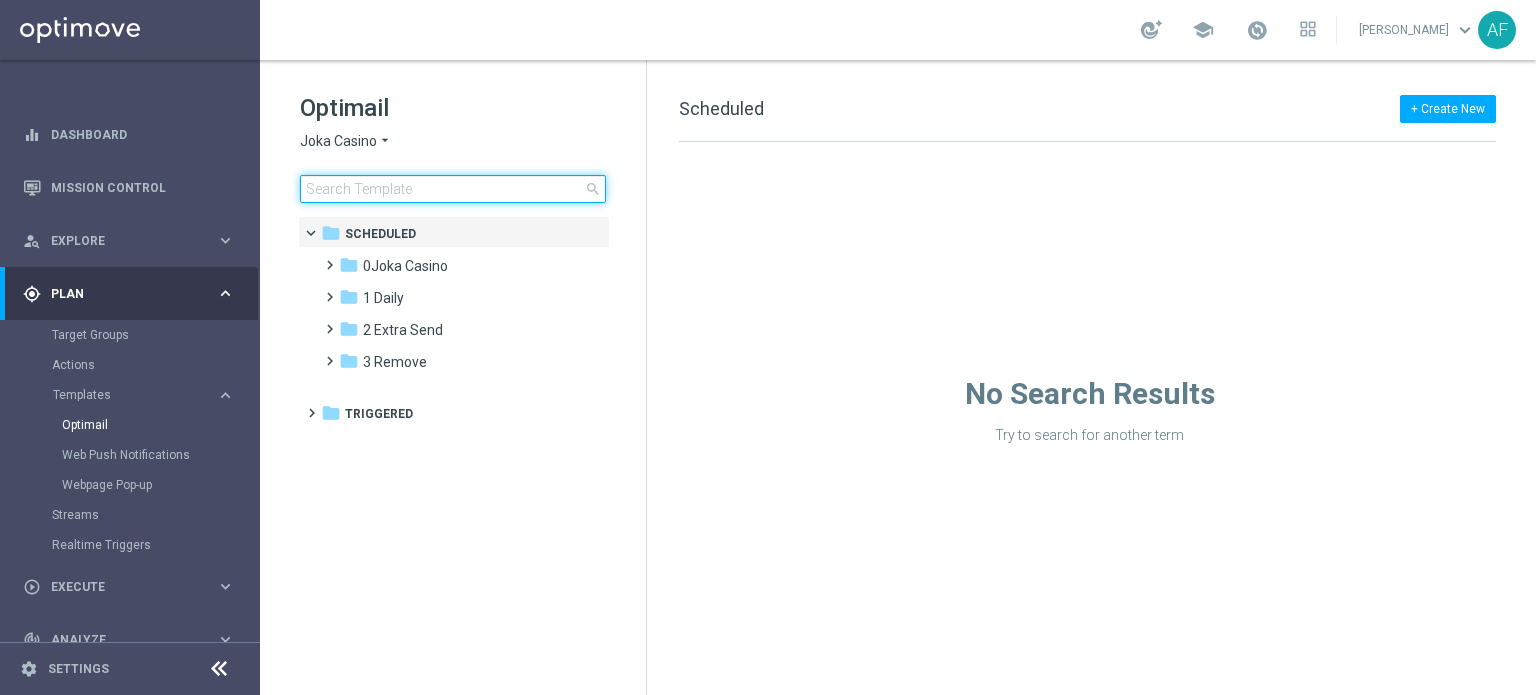 scroll, scrollTop: 0, scrollLeft: 0, axis: both 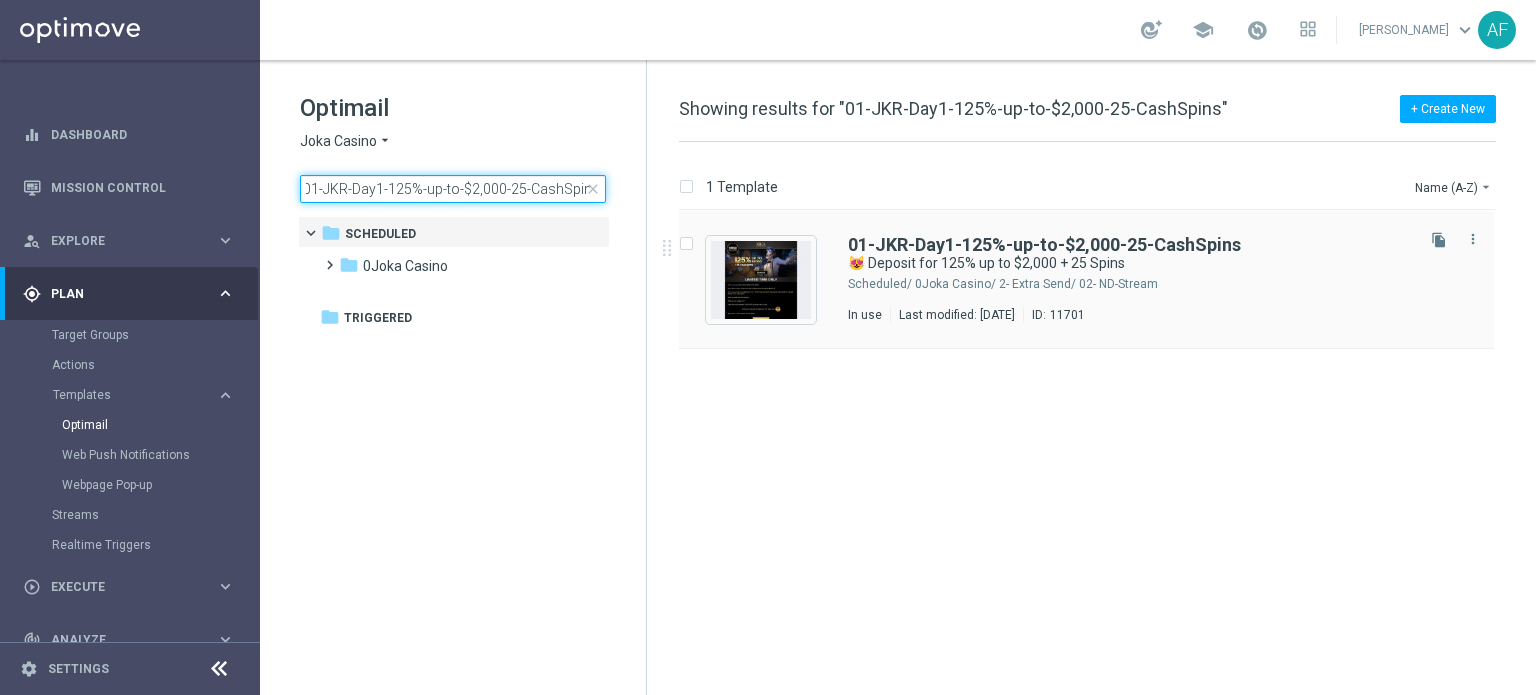 type on "01-JKR-Day1-125%-up-to-$2,000-25-CashSpins" 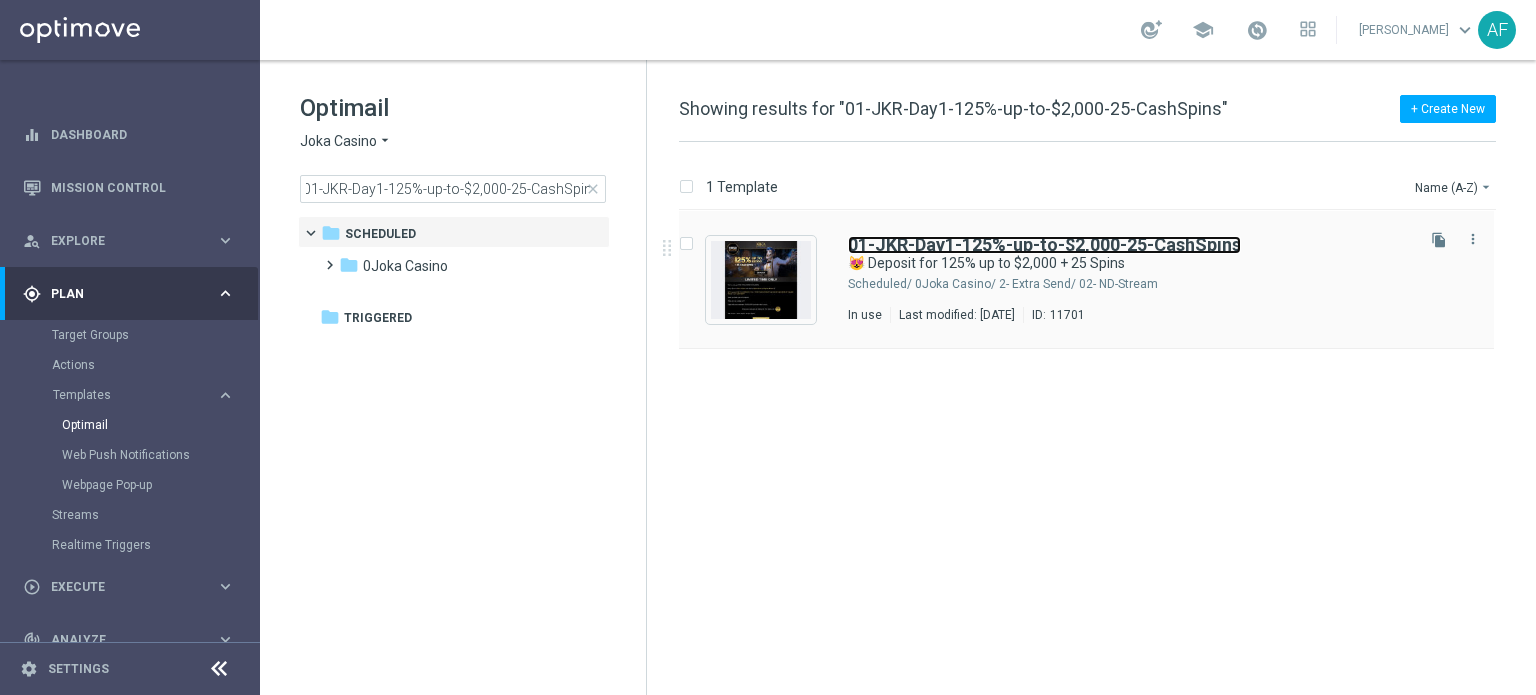 click on "01-JKR-Day1-125%-up-to-$2,000-25-CashSpins" at bounding box center [1044, 244] 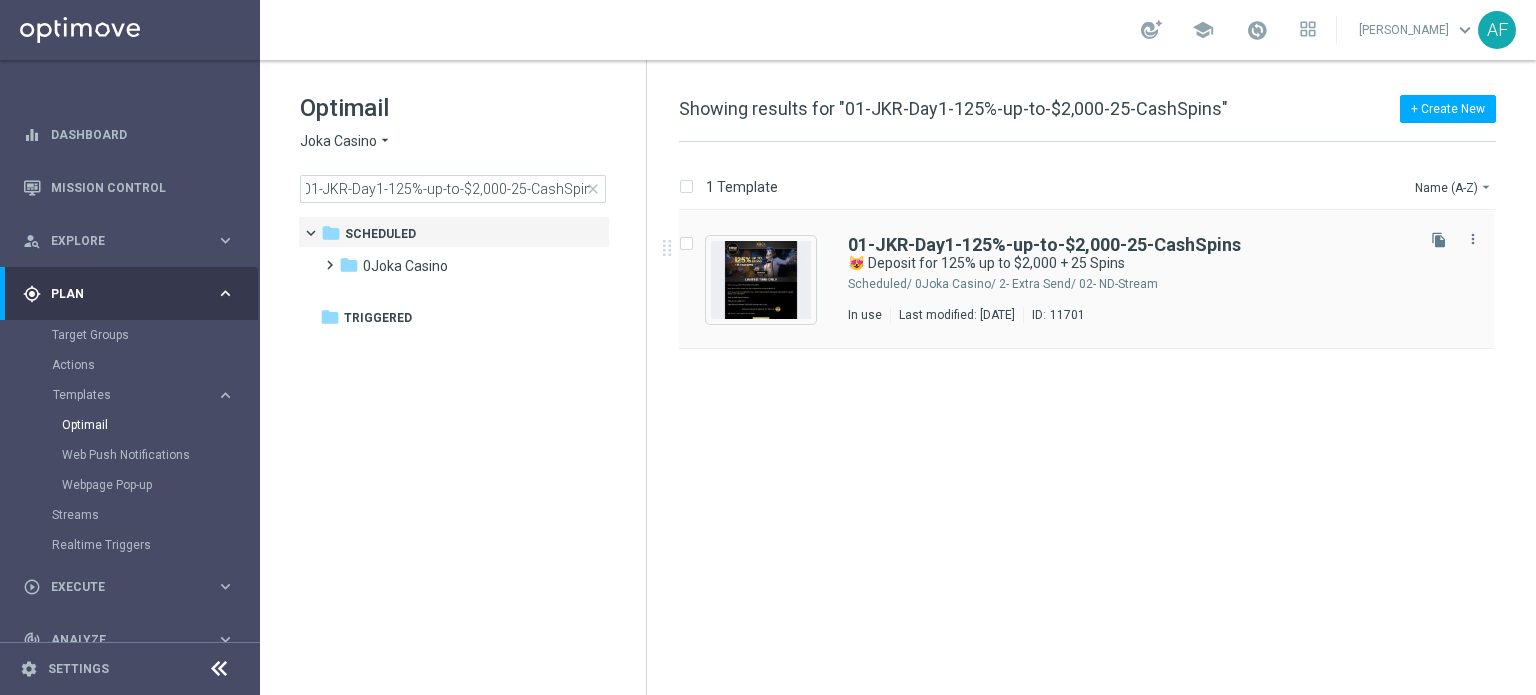 scroll, scrollTop: 0, scrollLeft: 0, axis: both 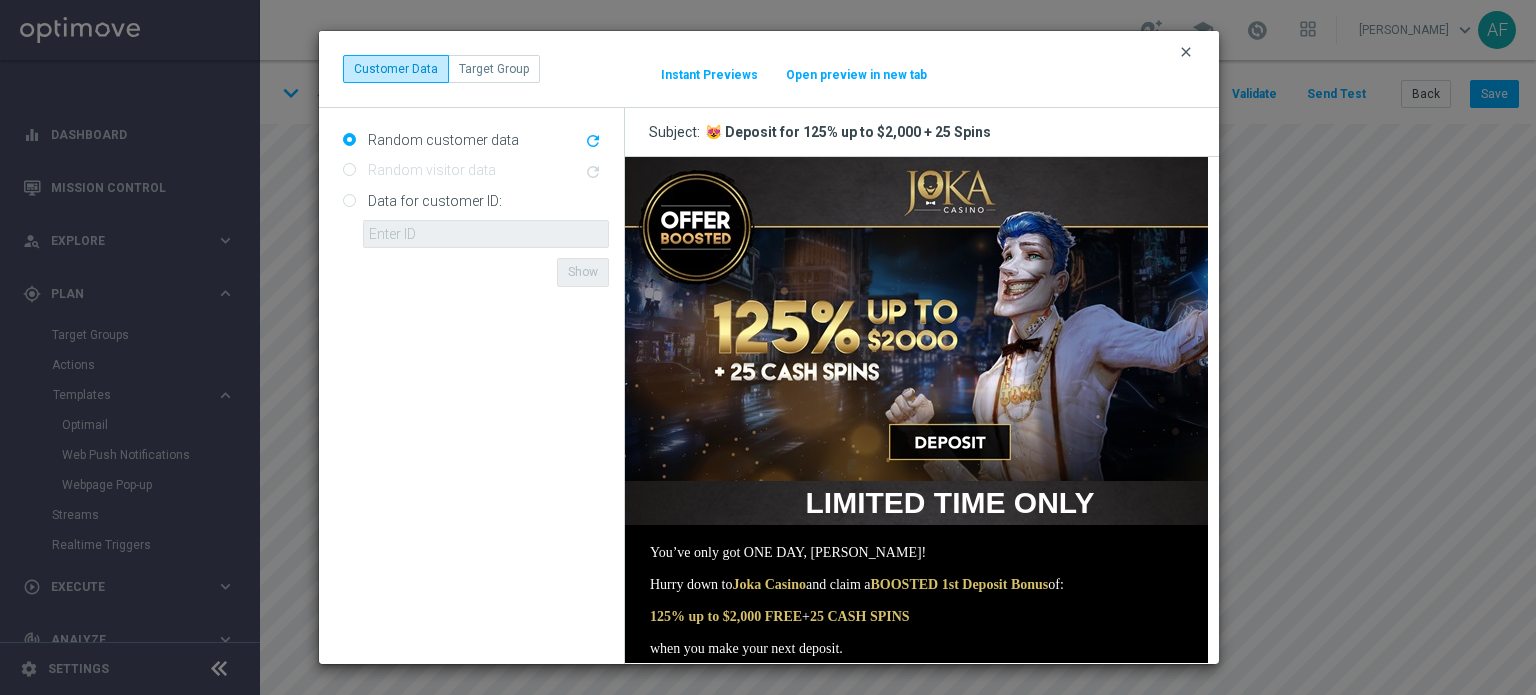 click on "clear" at bounding box center [1186, 52] 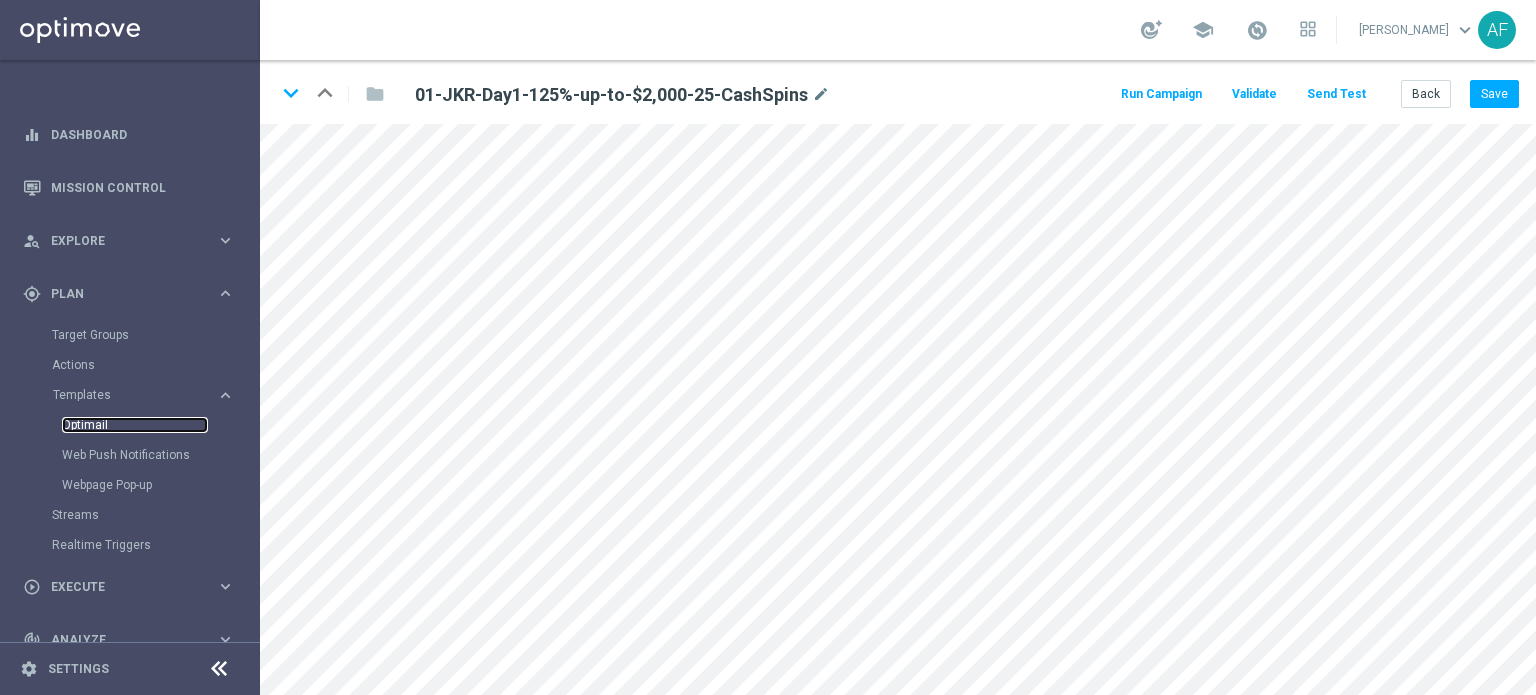 click on "Optimail" at bounding box center (135, 425) 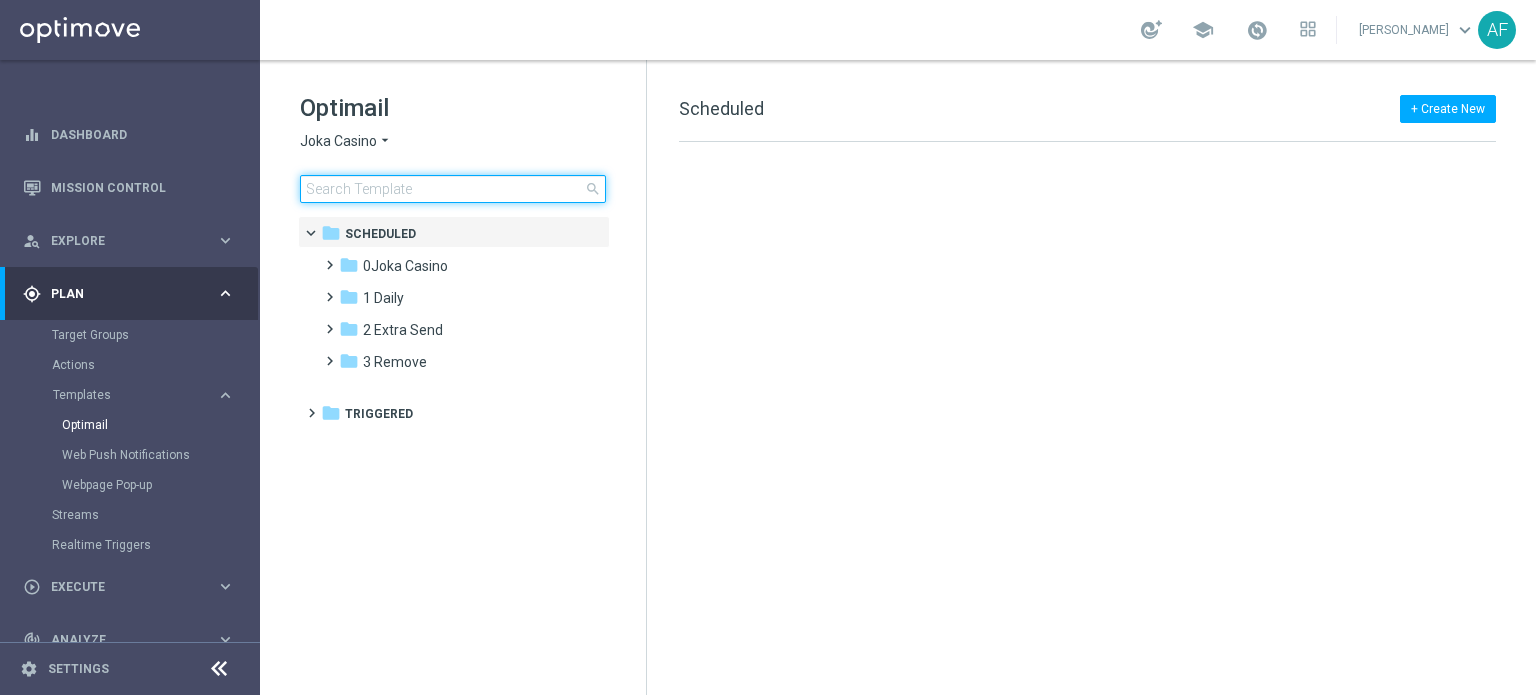 click 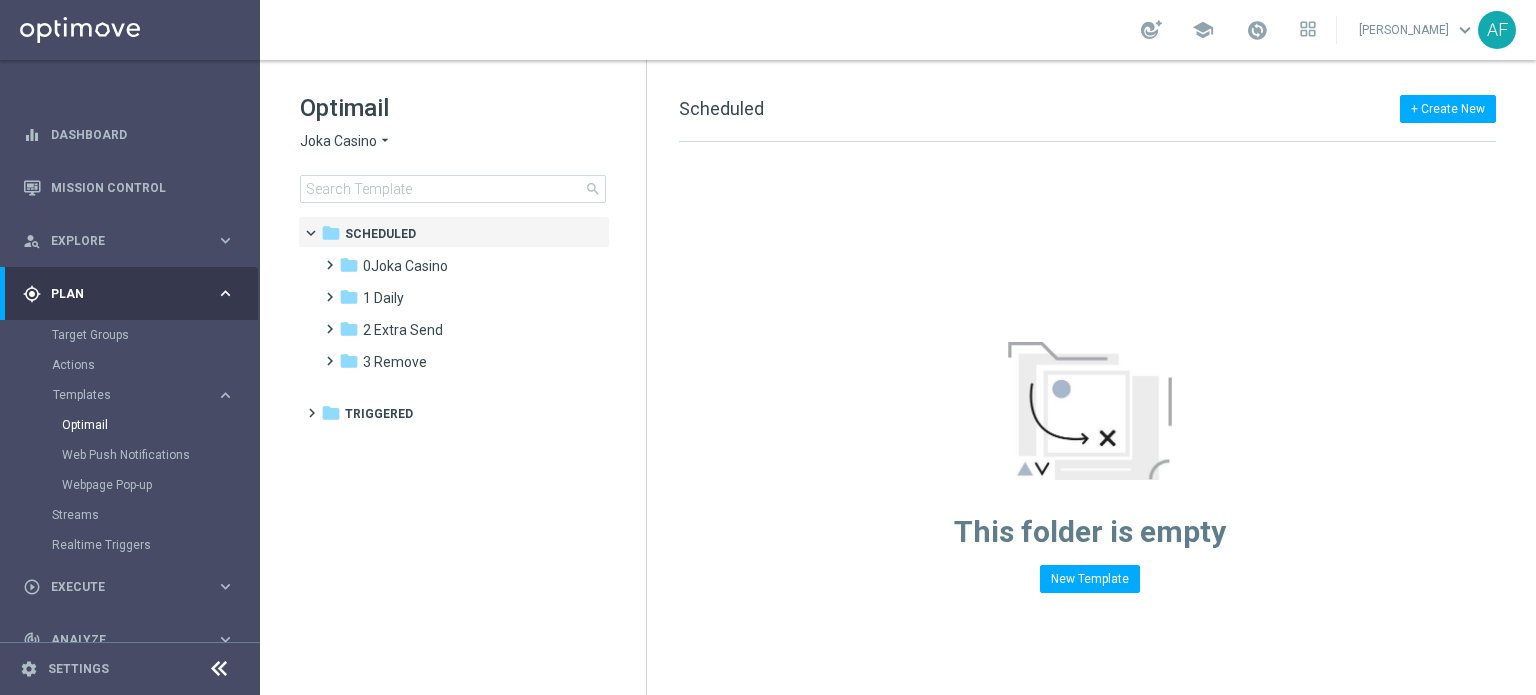 click on "Joka Casino" 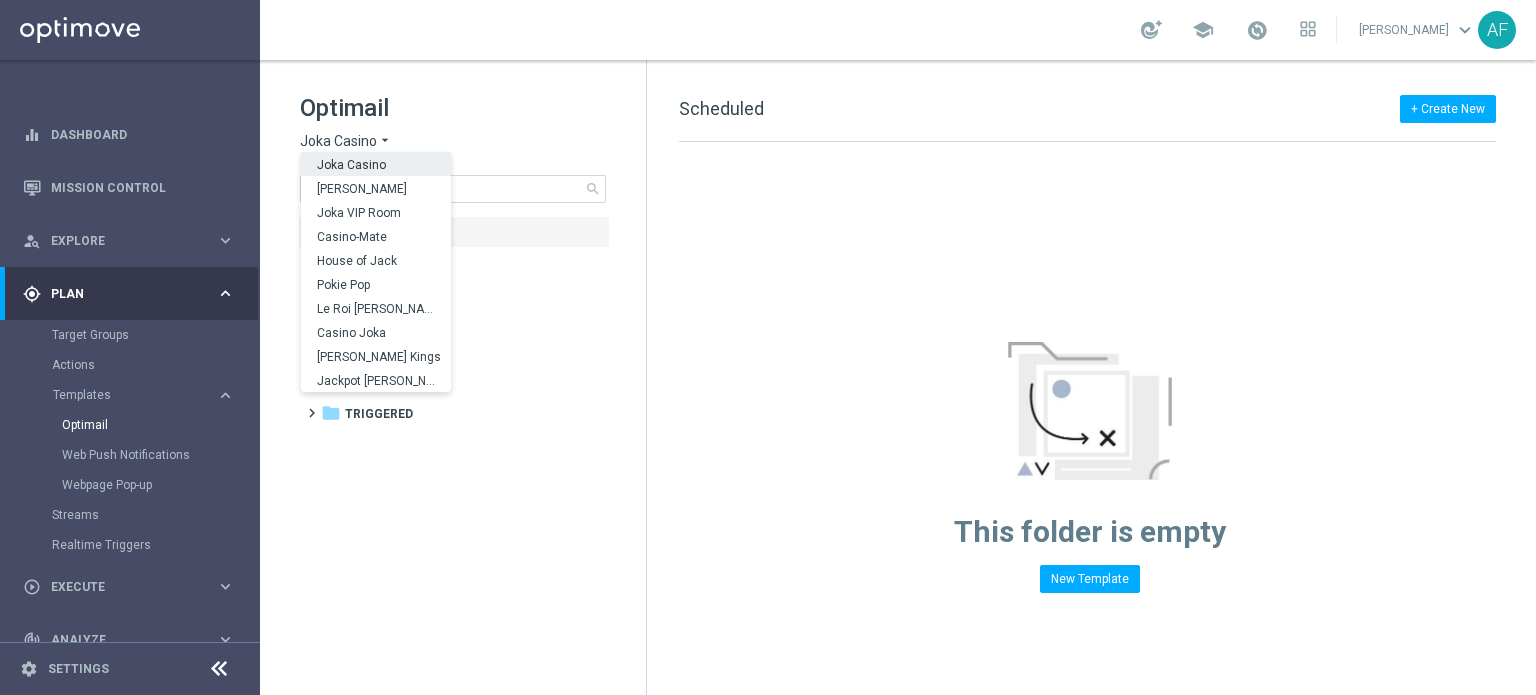click on "Optimail" 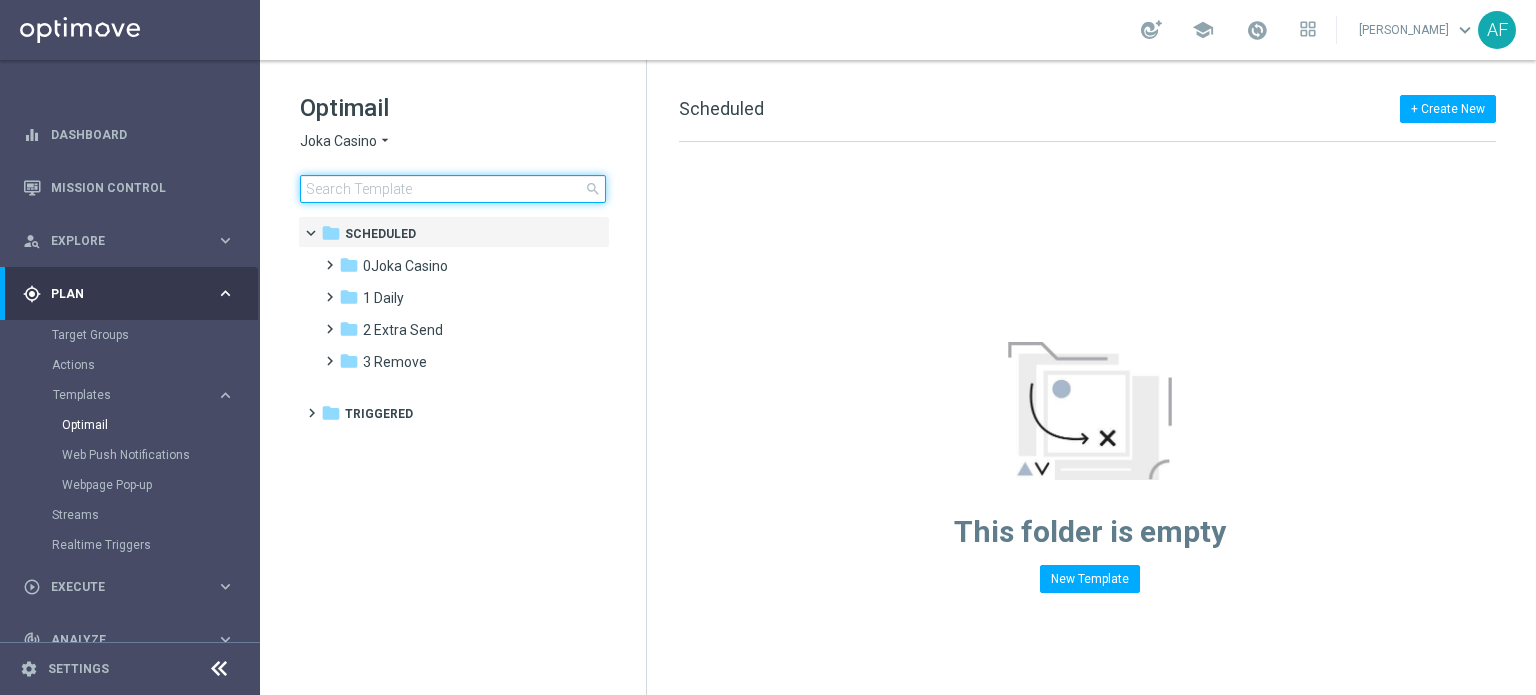 click 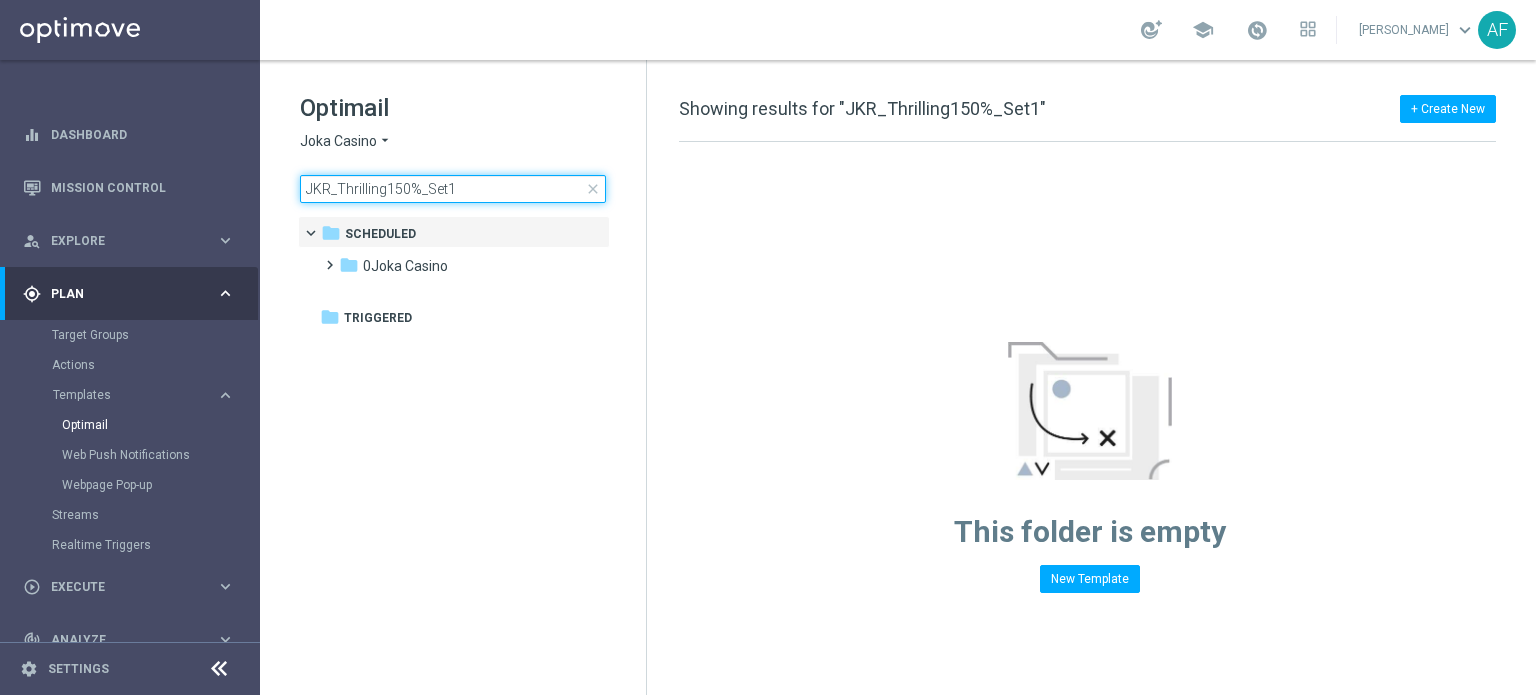 type on "JKR_Thrilling150%_Set1" 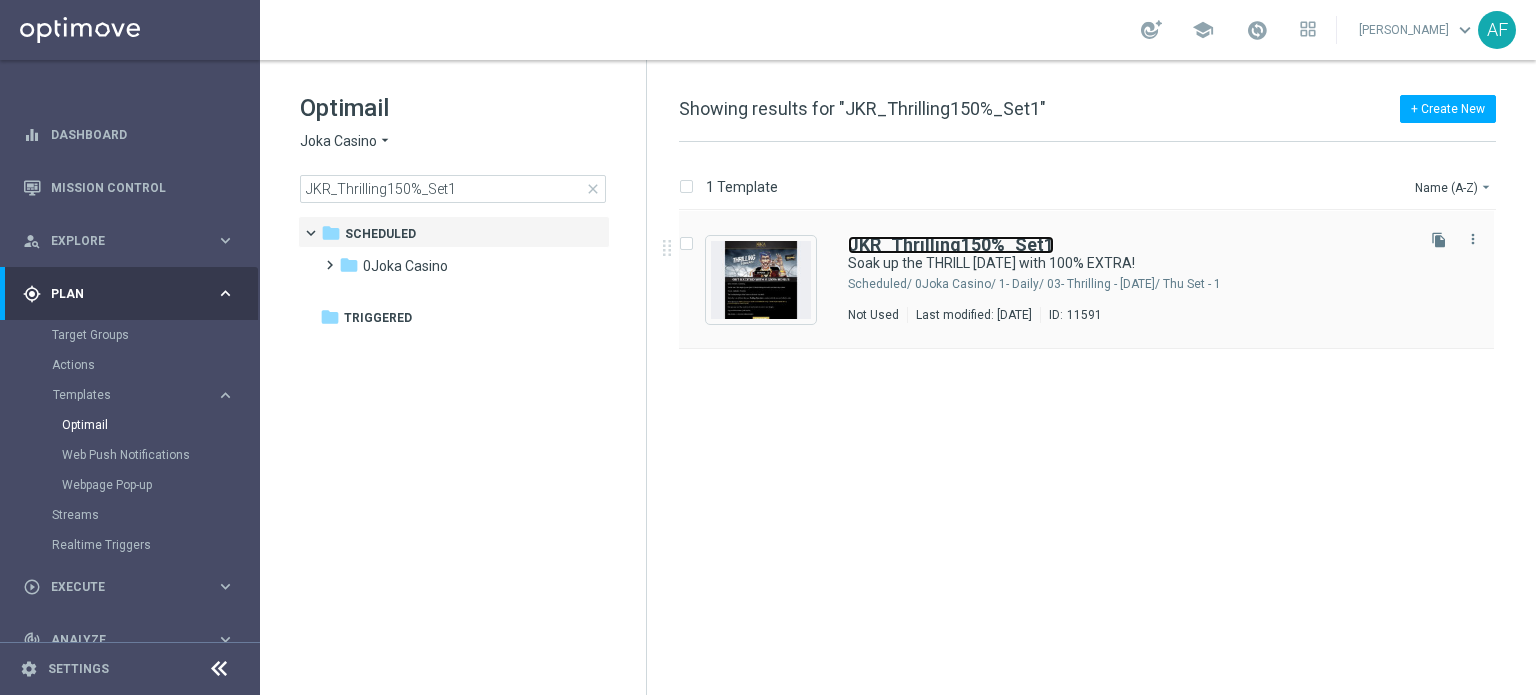 click on "JKR_Thrilling150%_Set1" at bounding box center (951, 244) 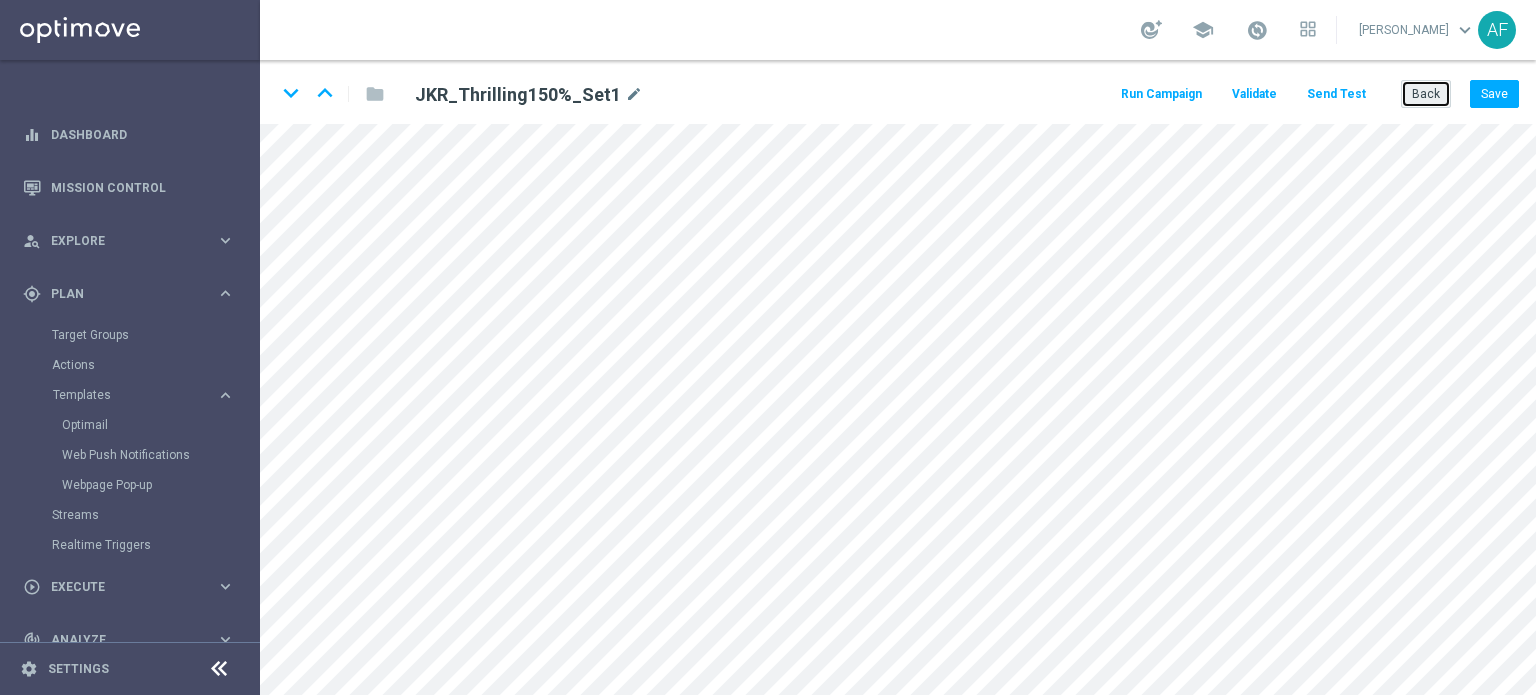 click on "Back" 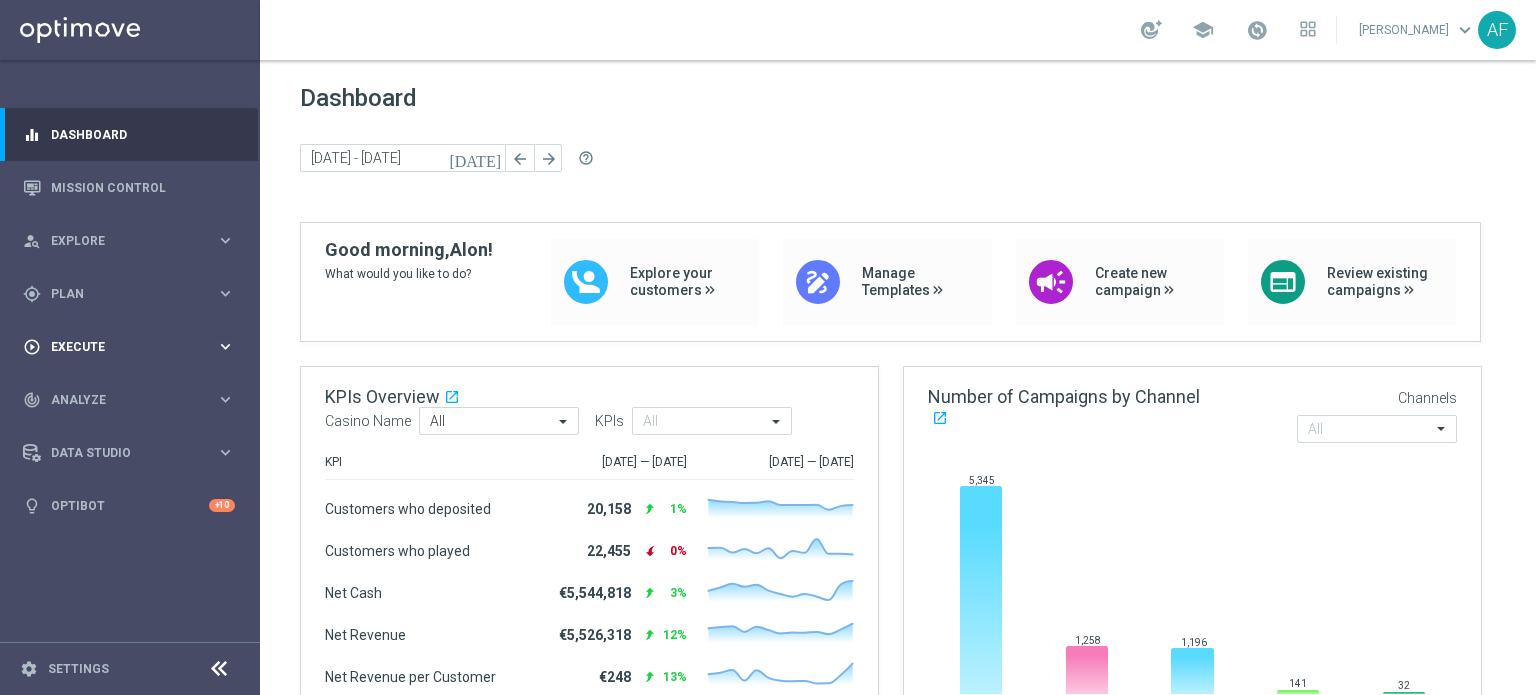 click on "Execute" at bounding box center (133, 347) 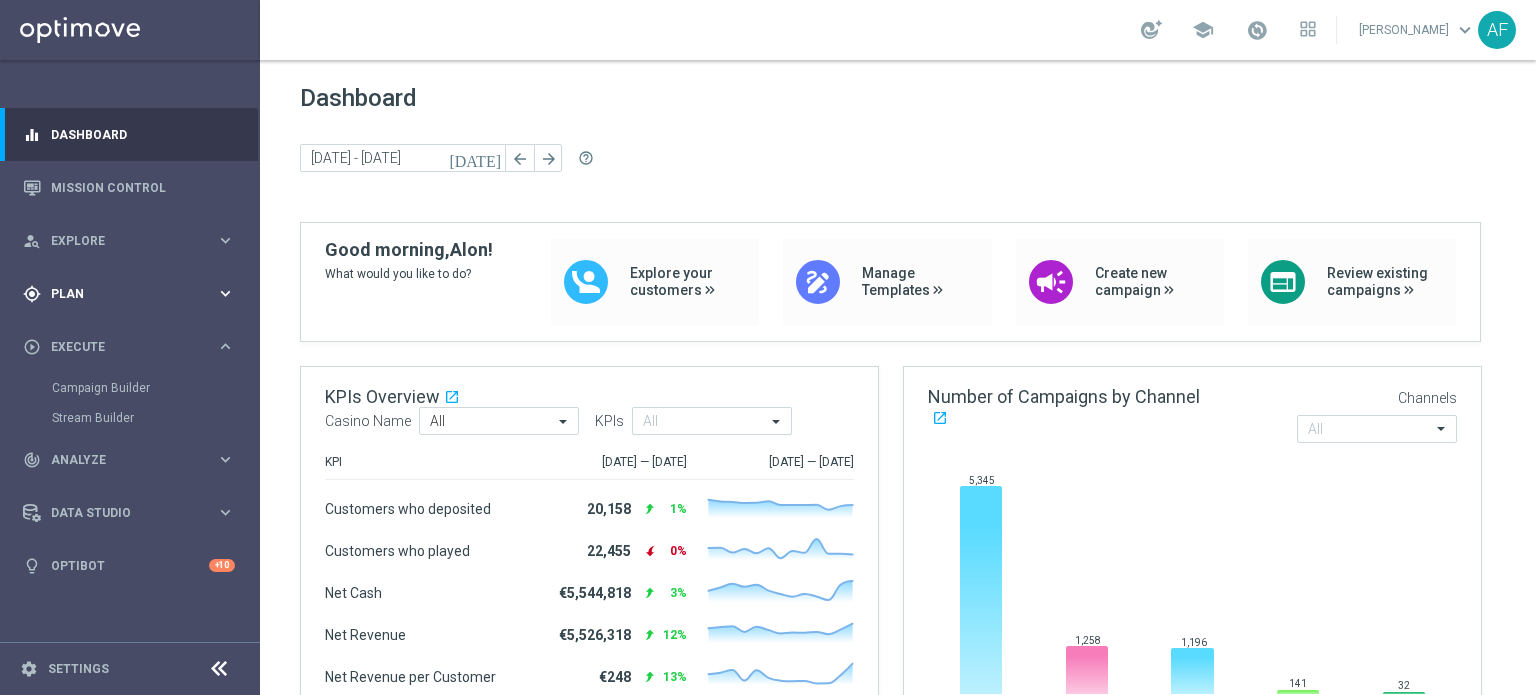 click on "Plan" at bounding box center [133, 294] 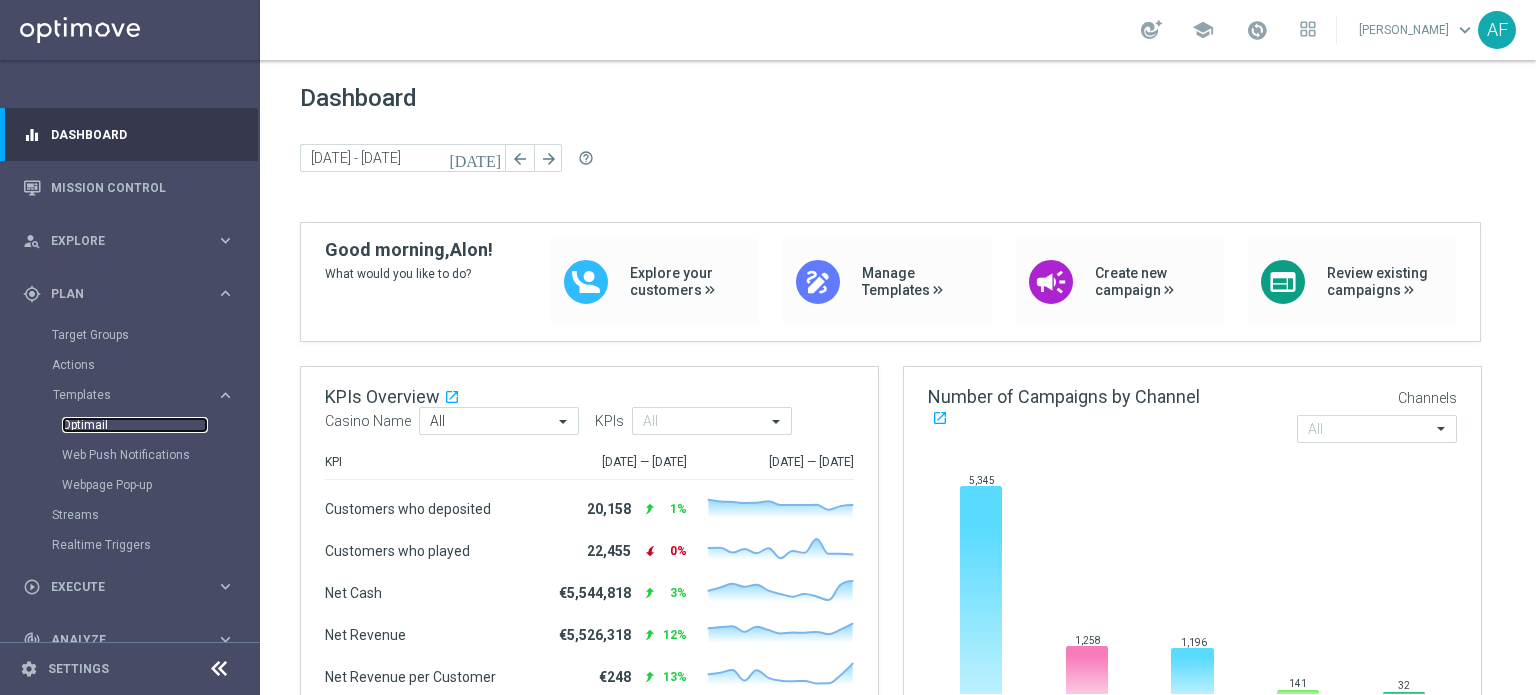 click on "Optimail" at bounding box center [135, 425] 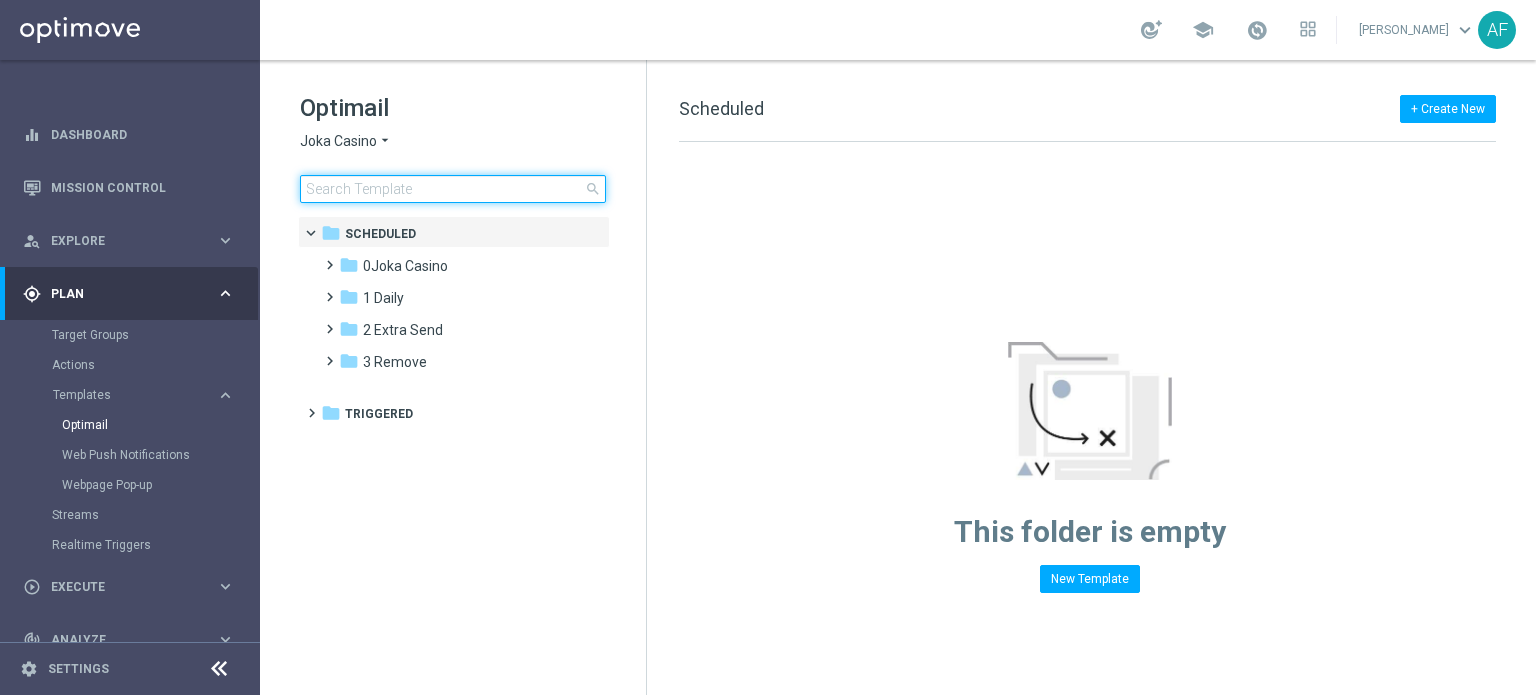 click 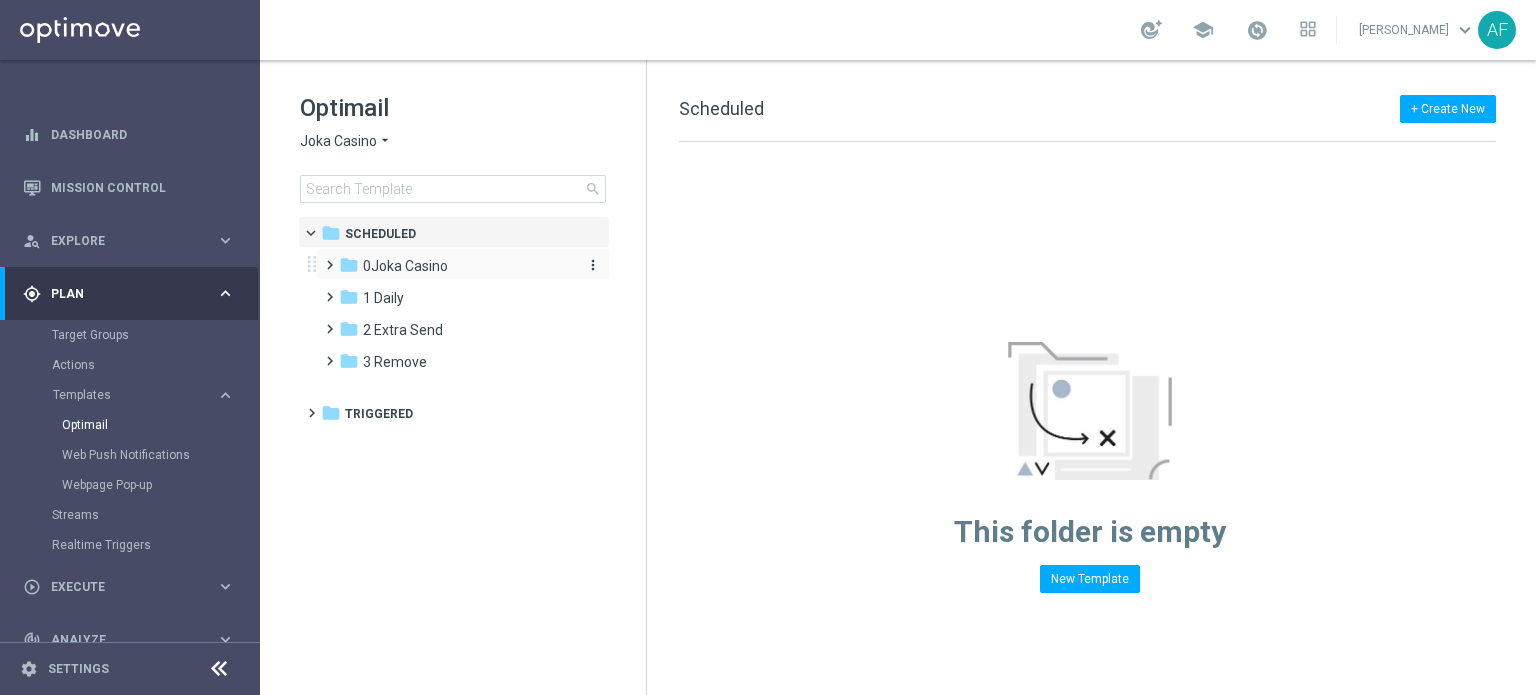 click on "0Joka Casino" at bounding box center (405, 266) 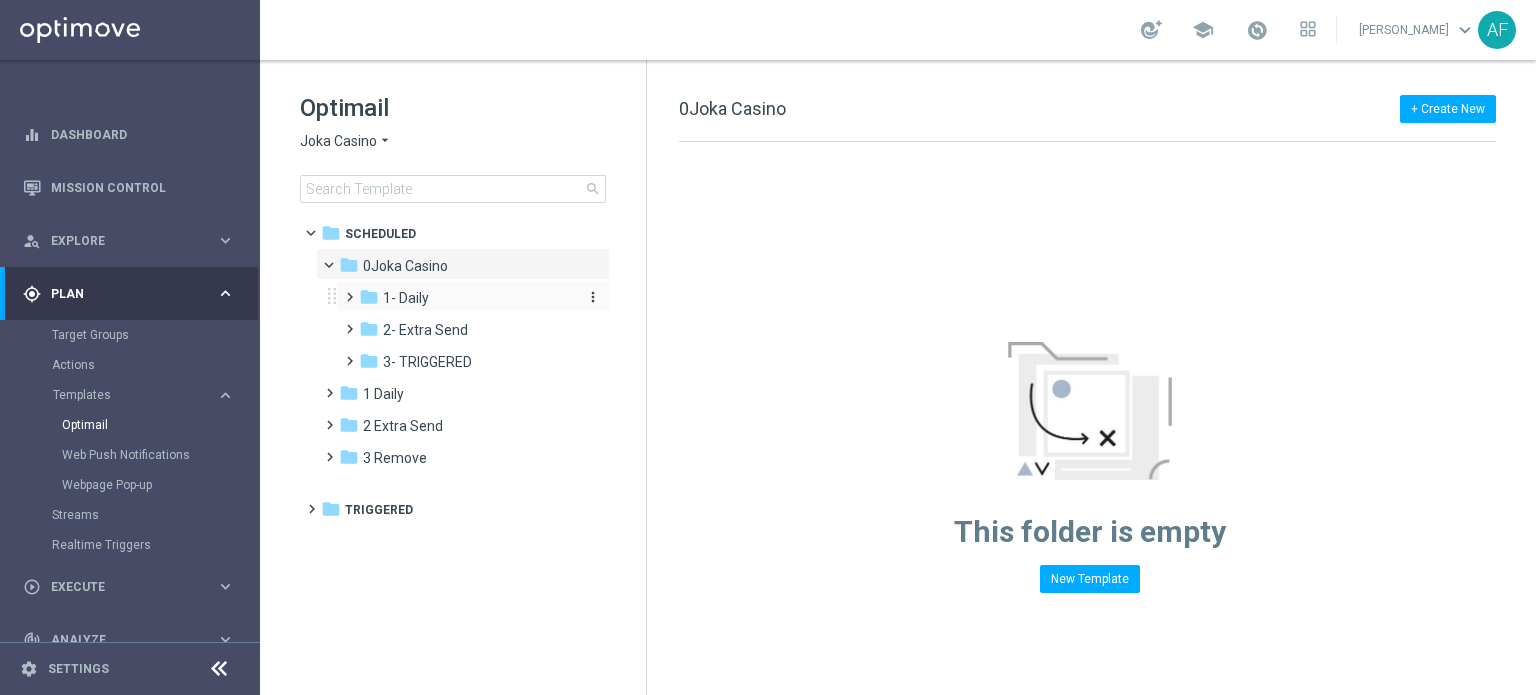 click on "folder
1- Daily" at bounding box center [465, 298] 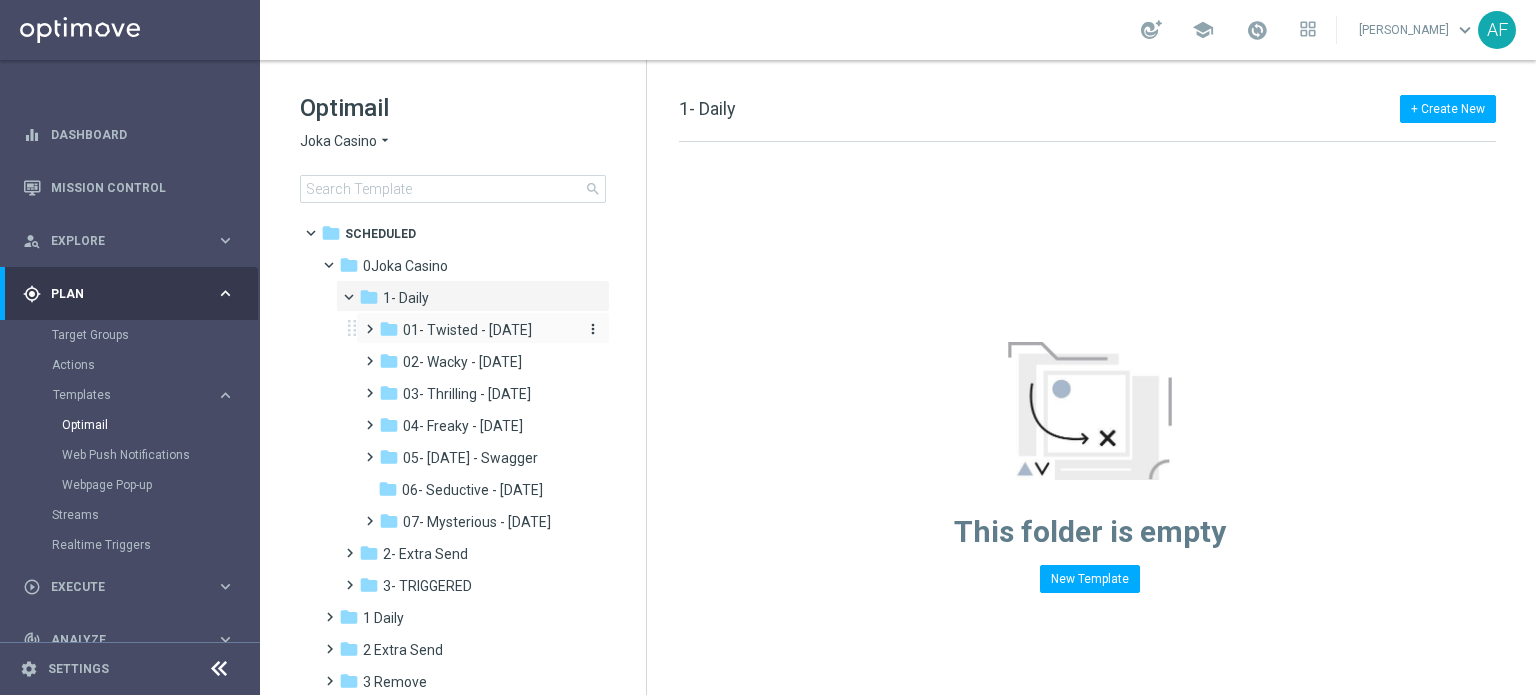 click on "01- Twisted - [DATE]" at bounding box center [467, 330] 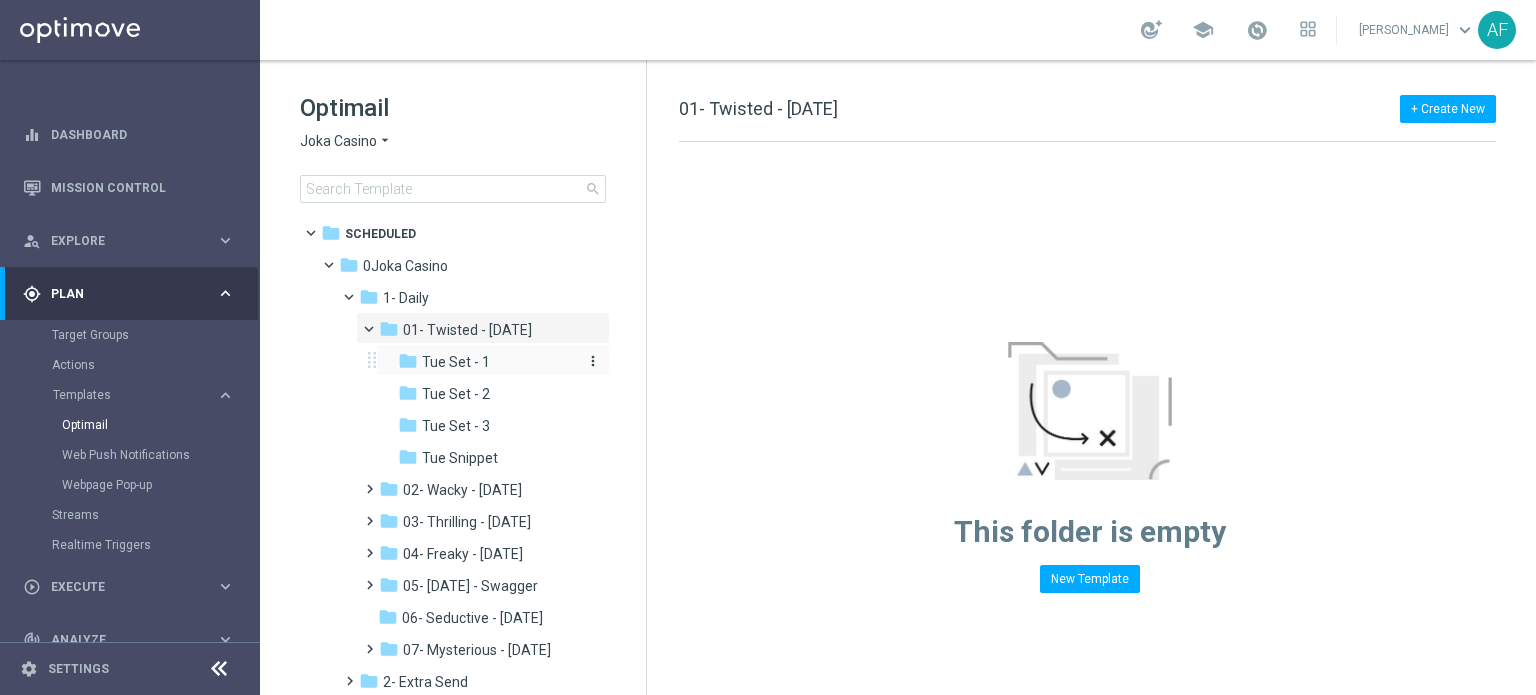 click on "Tue Set - 1" at bounding box center (456, 362) 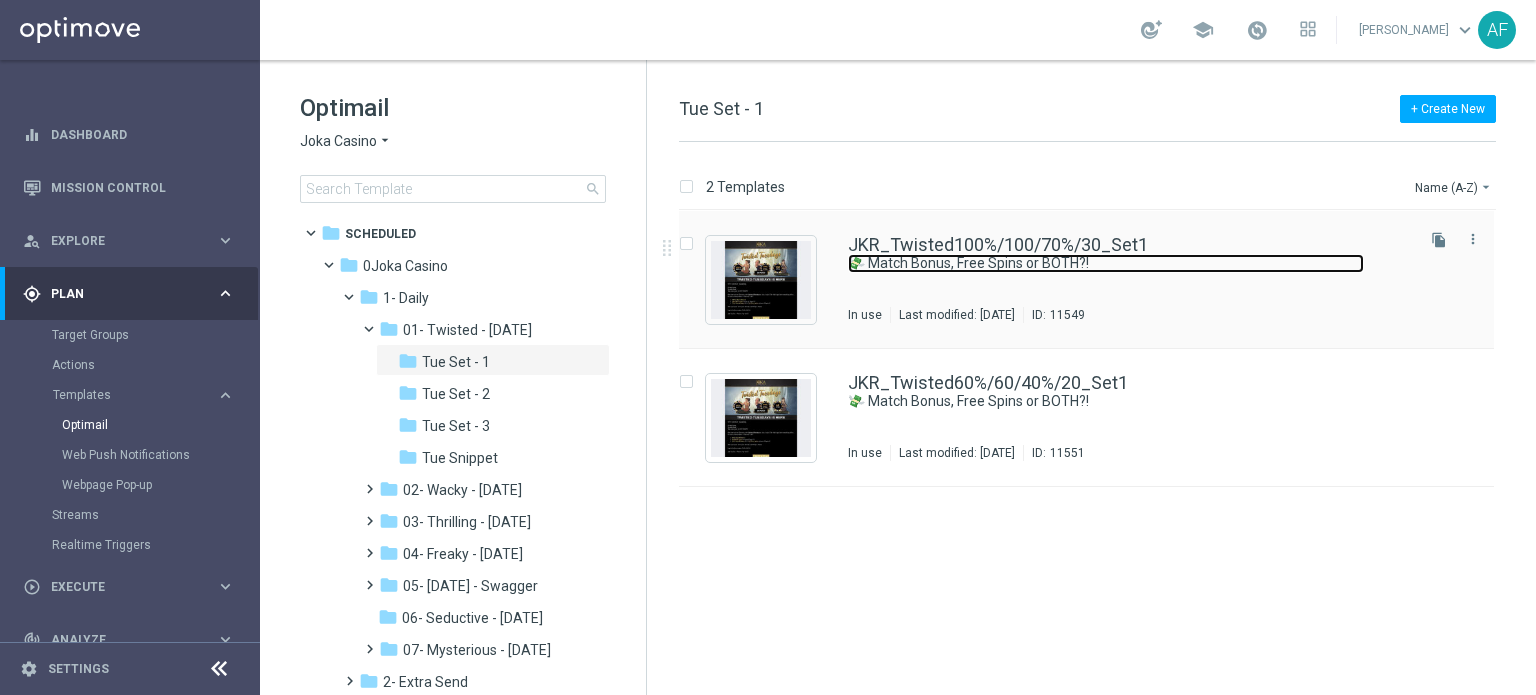 click on "💸 Match Bonus, Free Spins or BOTH?!" at bounding box center [1106, 263] 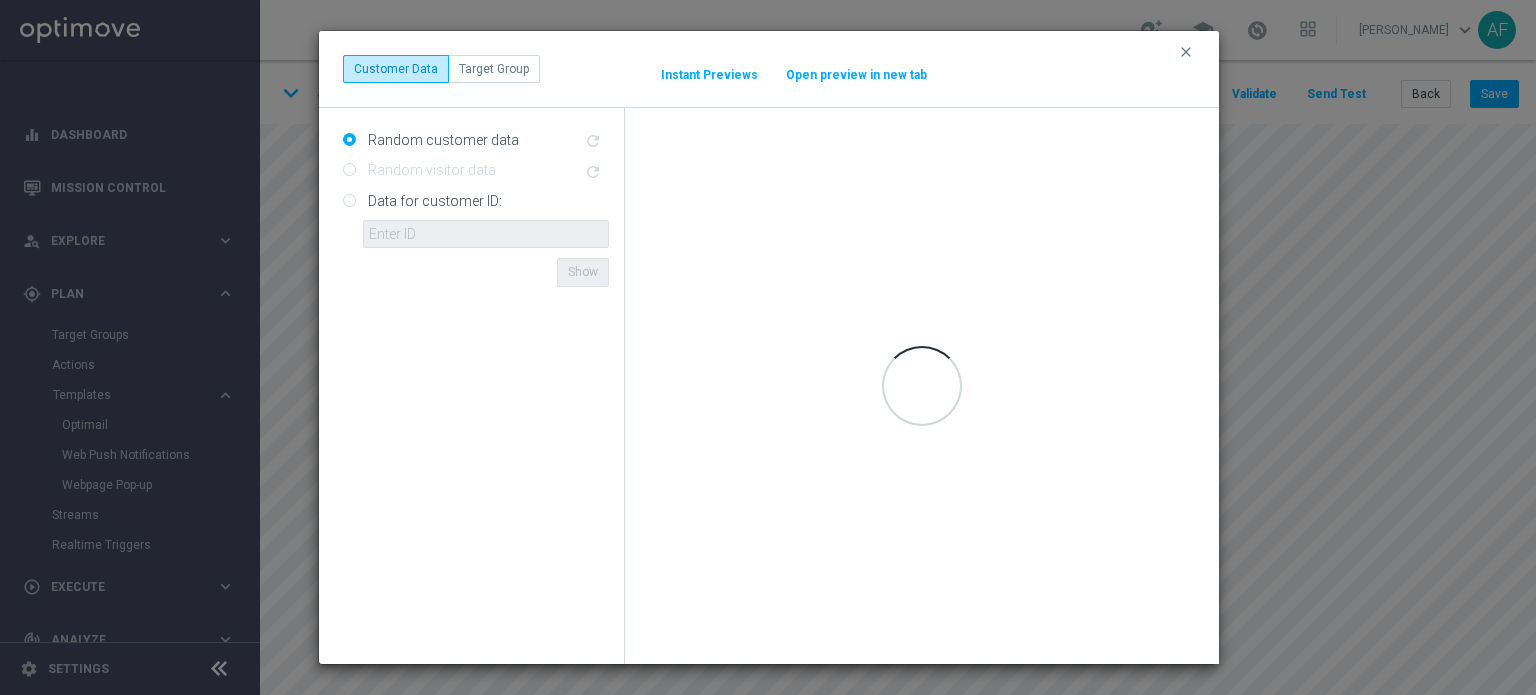 scroll, scrollTop: 0, scrollLeft: 0, axis: both 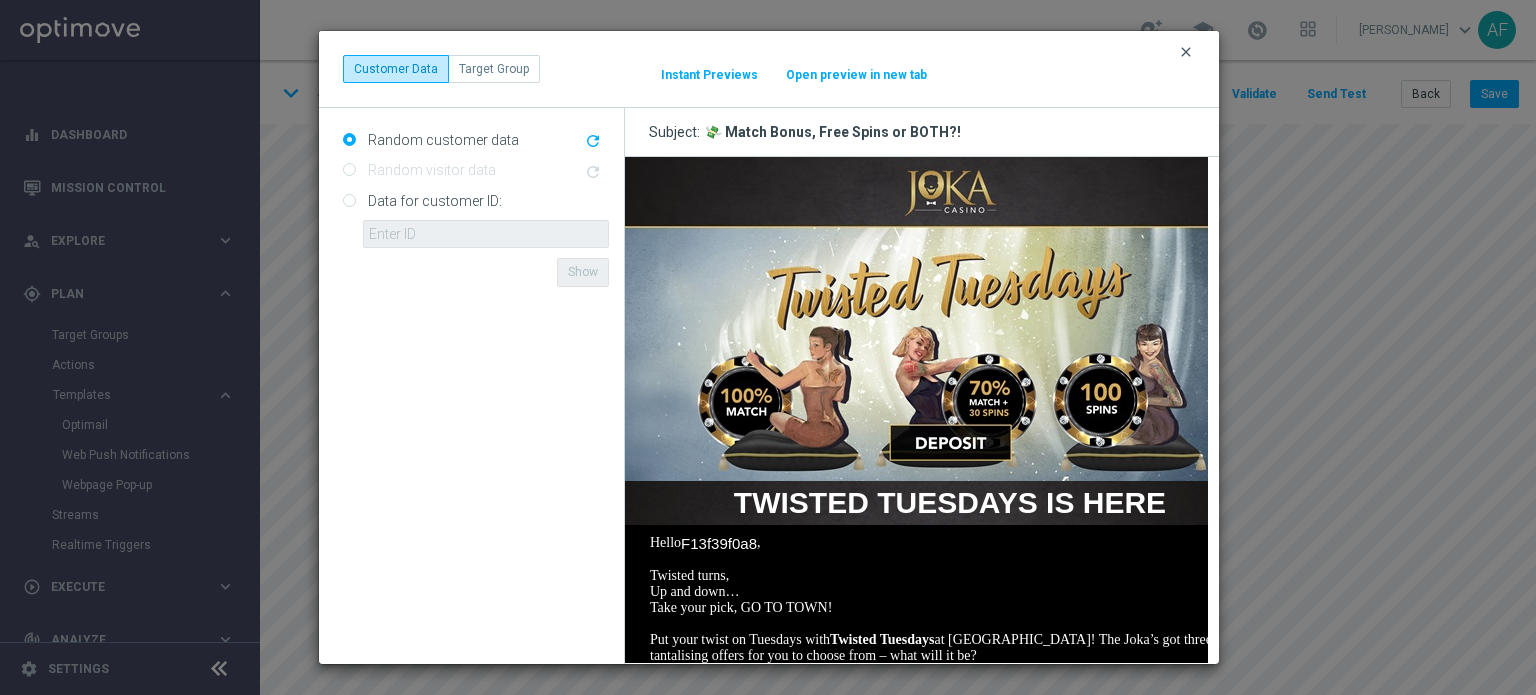click on "clear" at bounding box center [1186, 52] 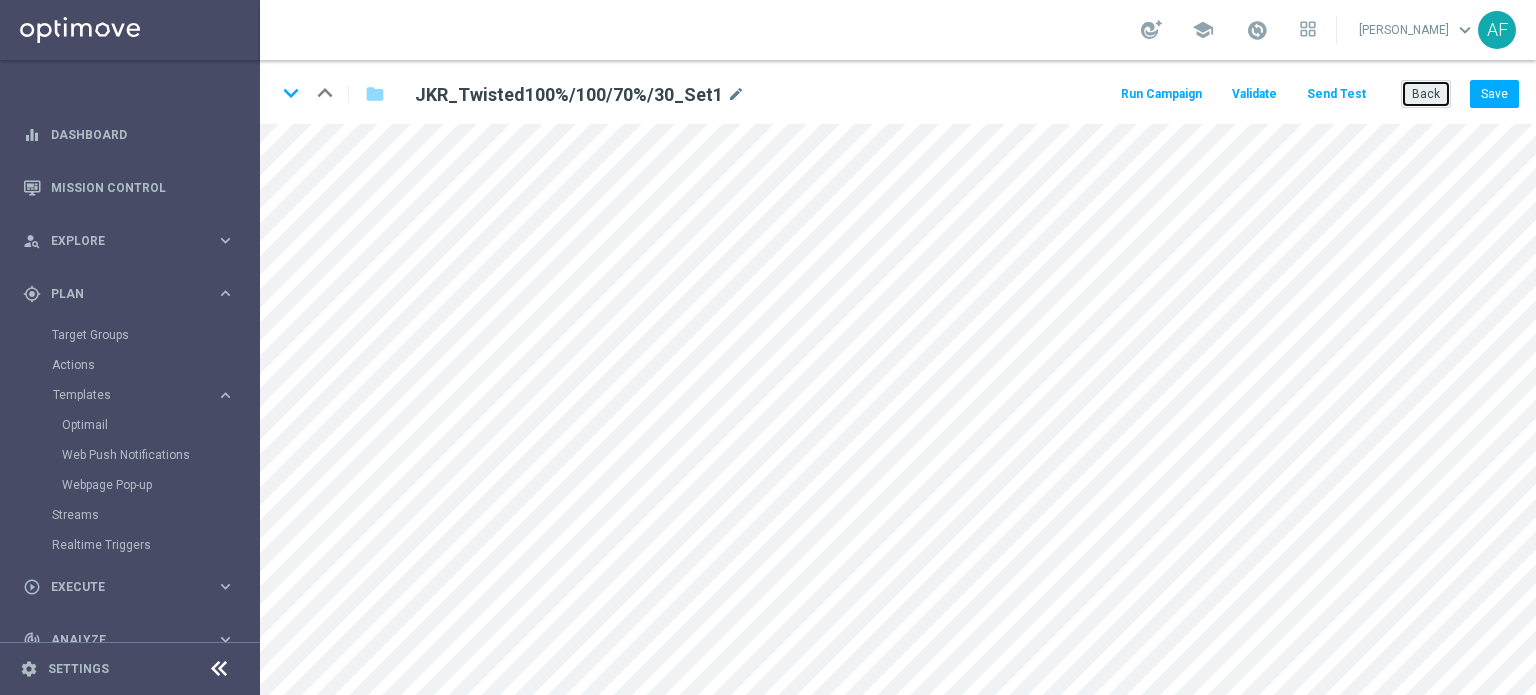 click on "Back" 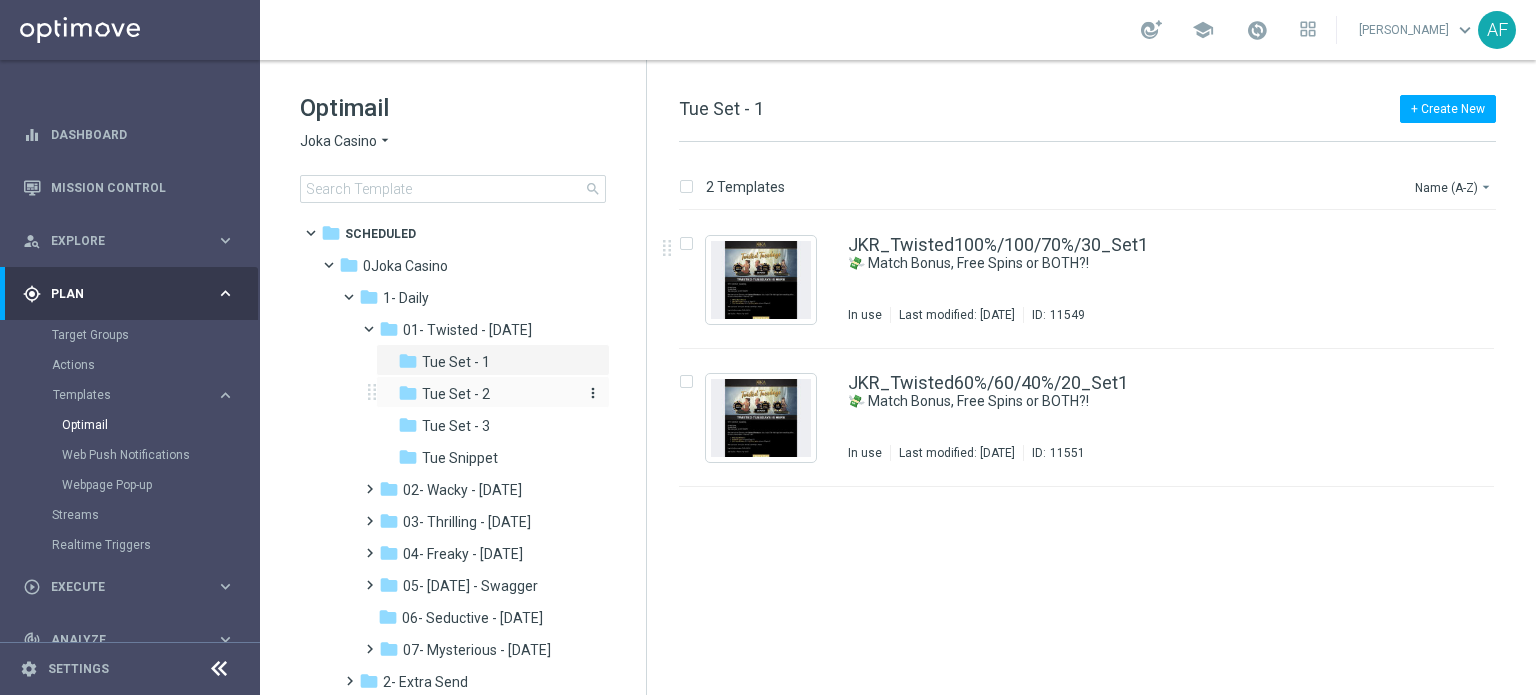 click on "folder
Tue Set - 2" at bounding box center (488, 394) 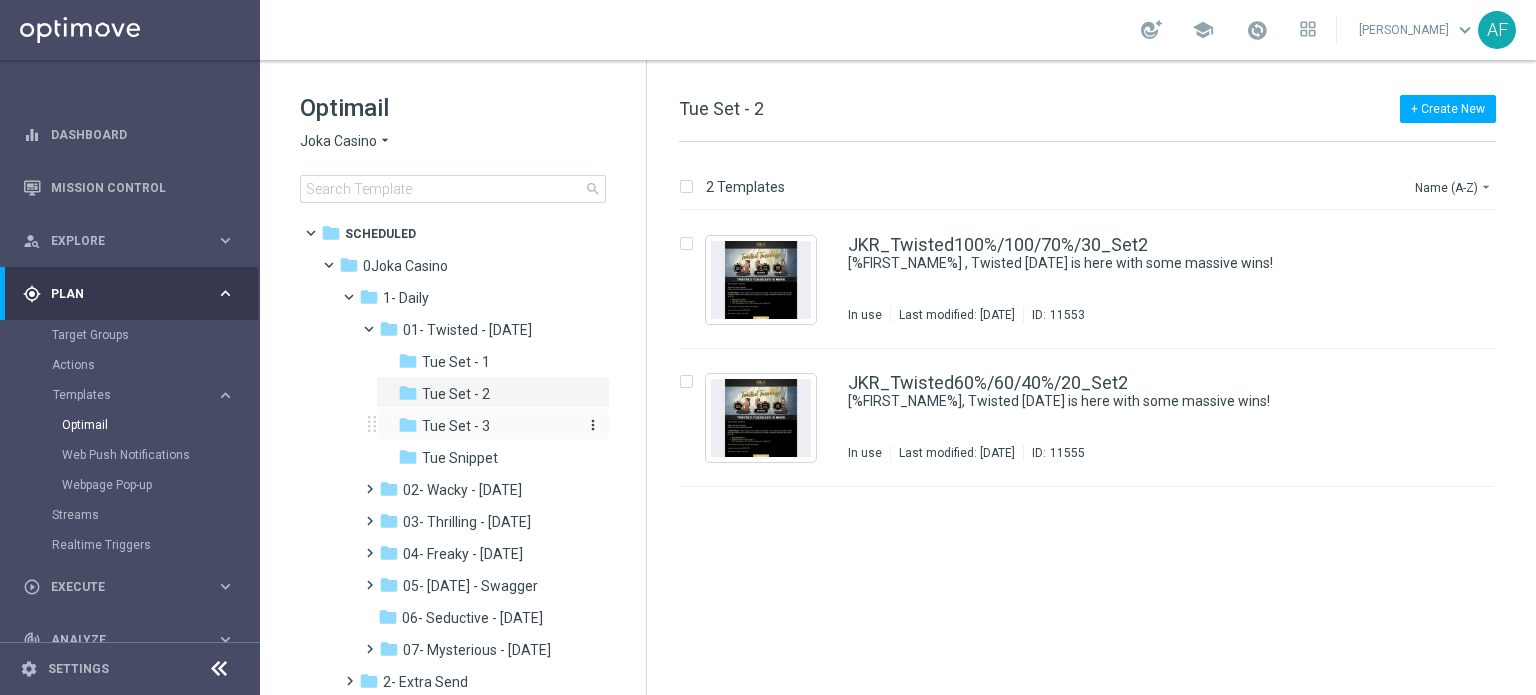 click on "folder
Tue Set - 3" at bounding box center [488, 426] 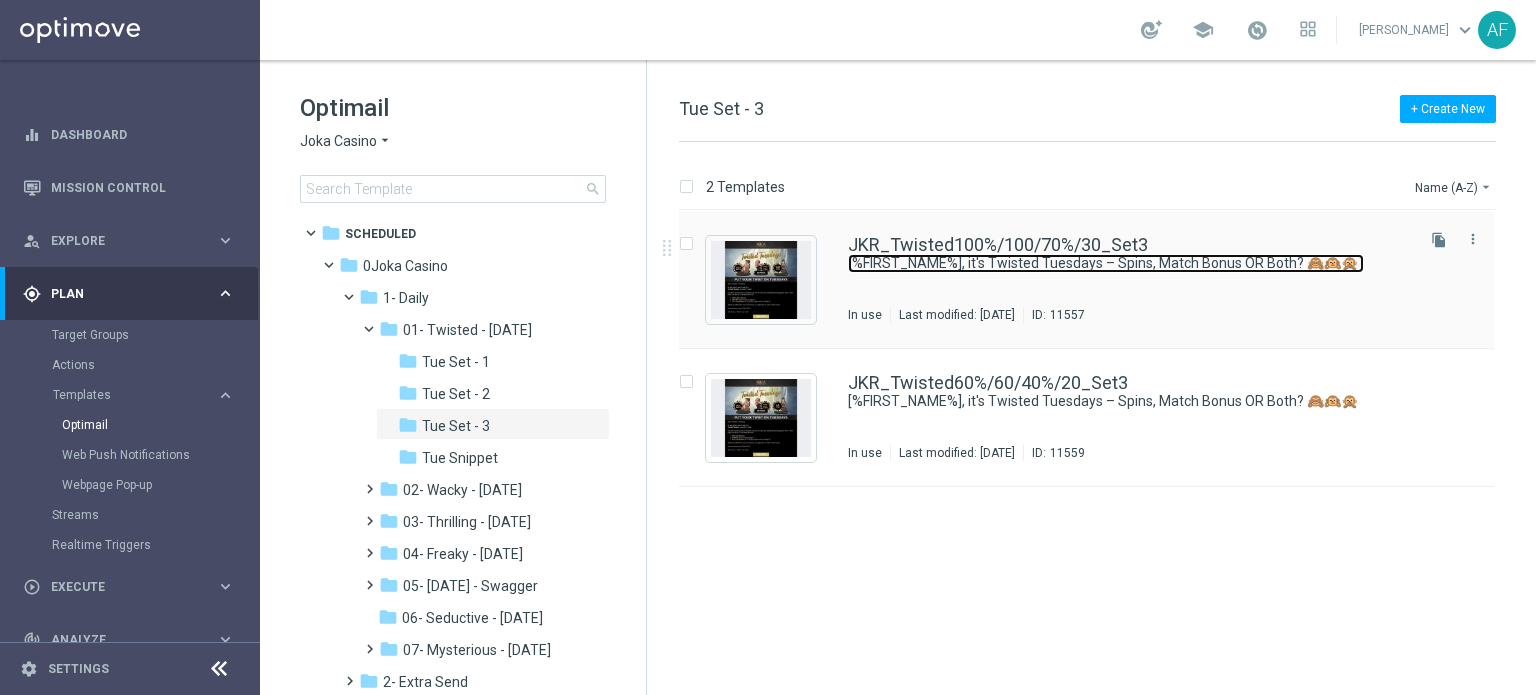 click on "[%FIRST_NAME%], it's Twisted Tuesdays – Spins, Match Bonus OR Both? 🙈🙉🙊" at bounding box center (1106, 263) 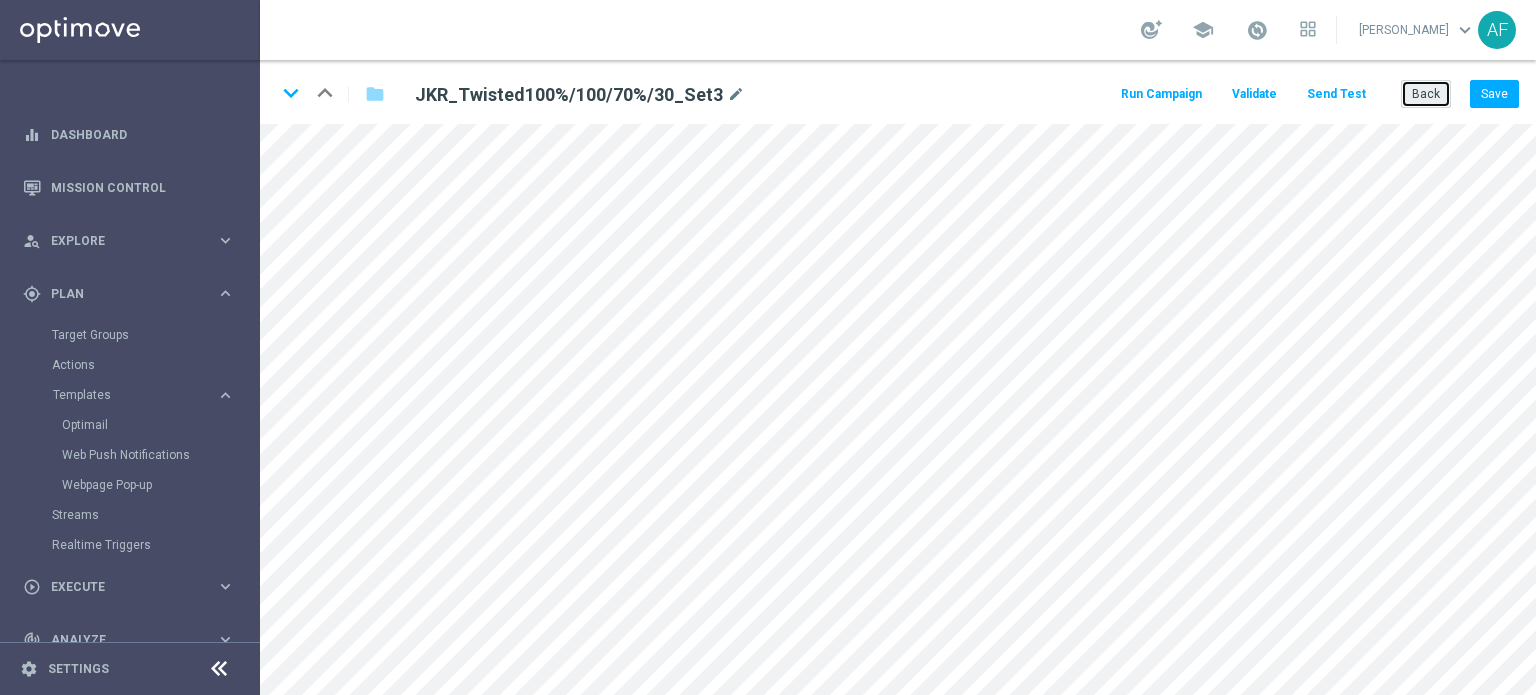 click on "Back" 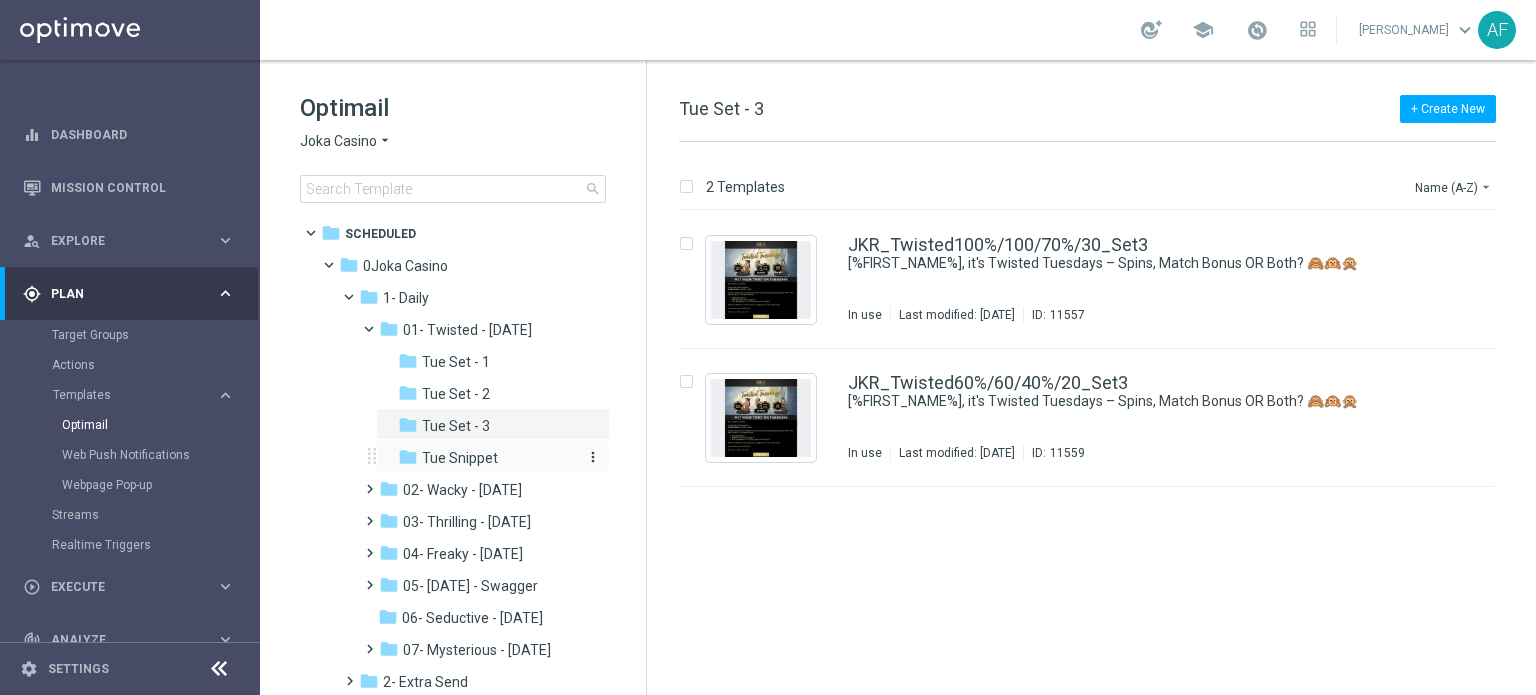 click on "Tue Snippet" at bounding box center (460, 458) 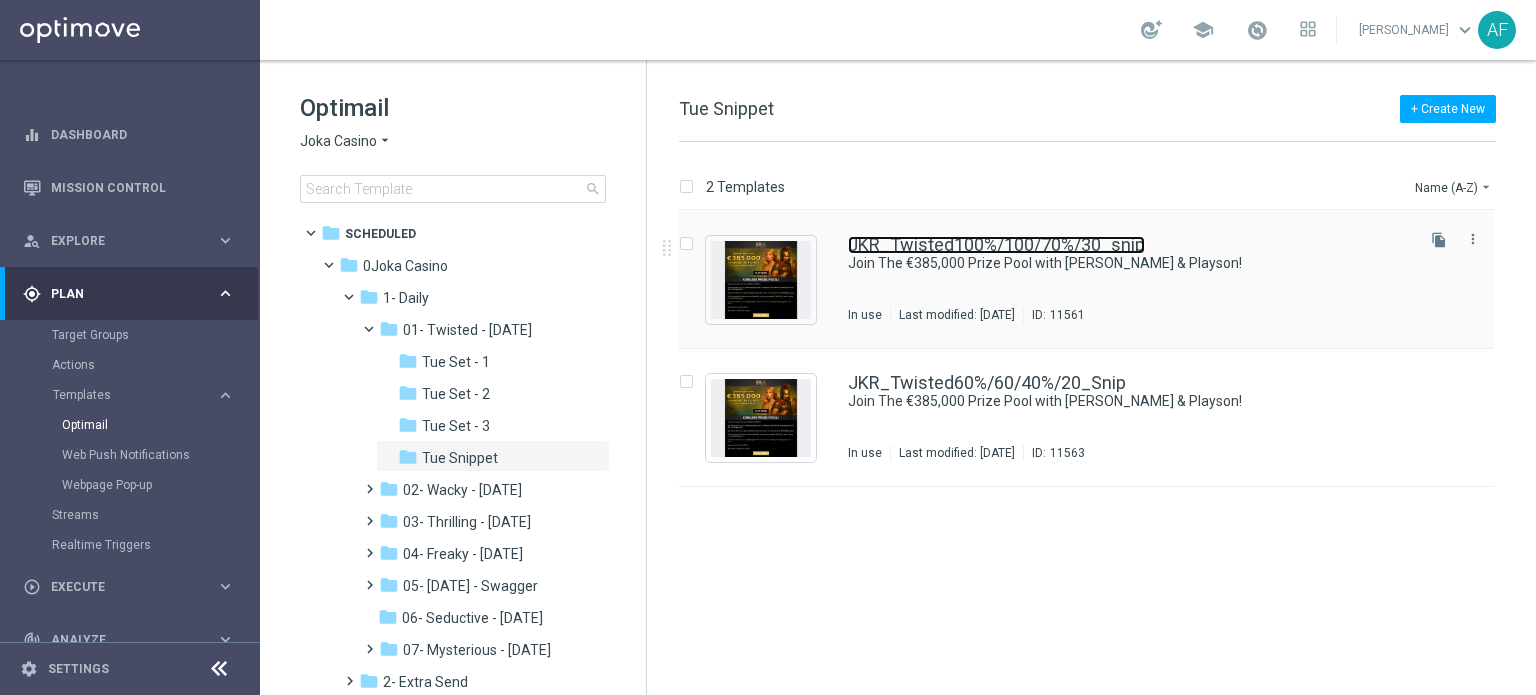 click on "JKR_Twisted100%/100/70%/30_snip" at bounding box center [996, 245] 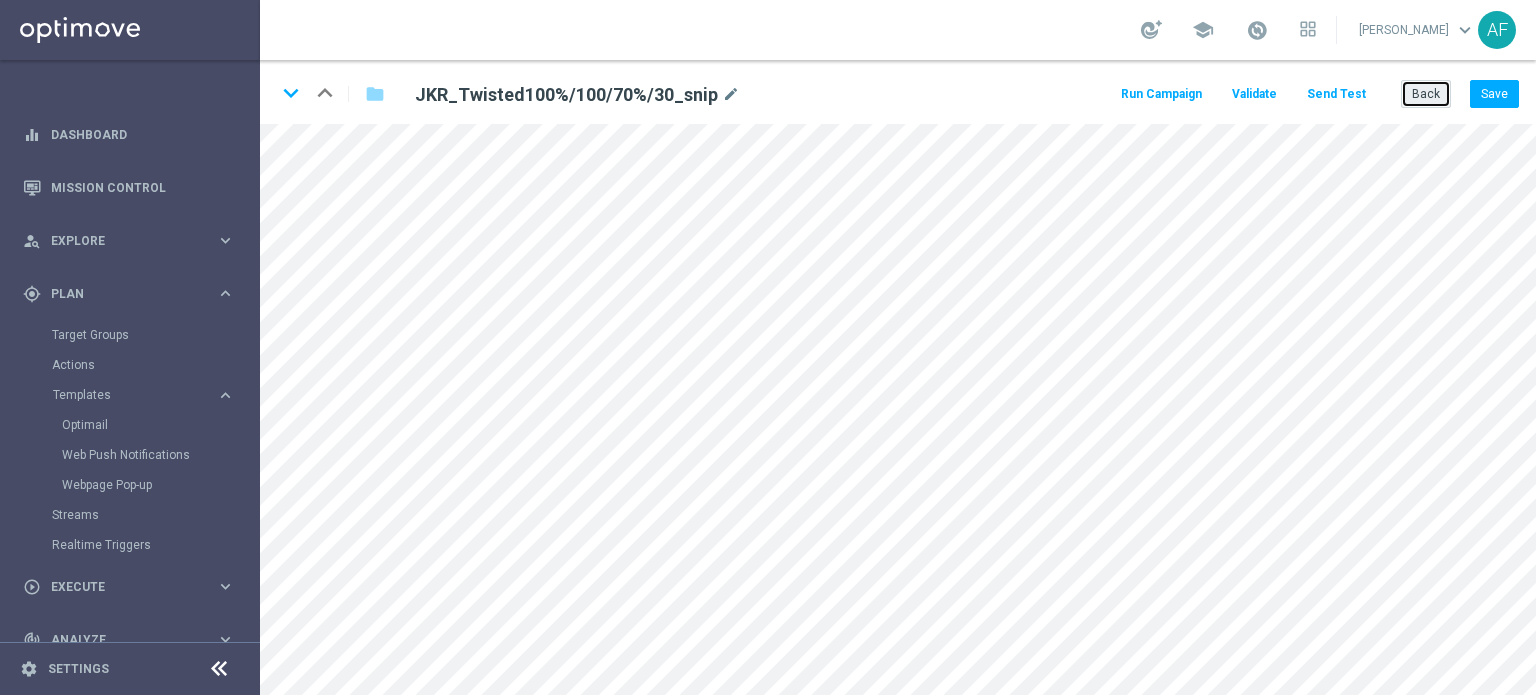 click on "Back" 